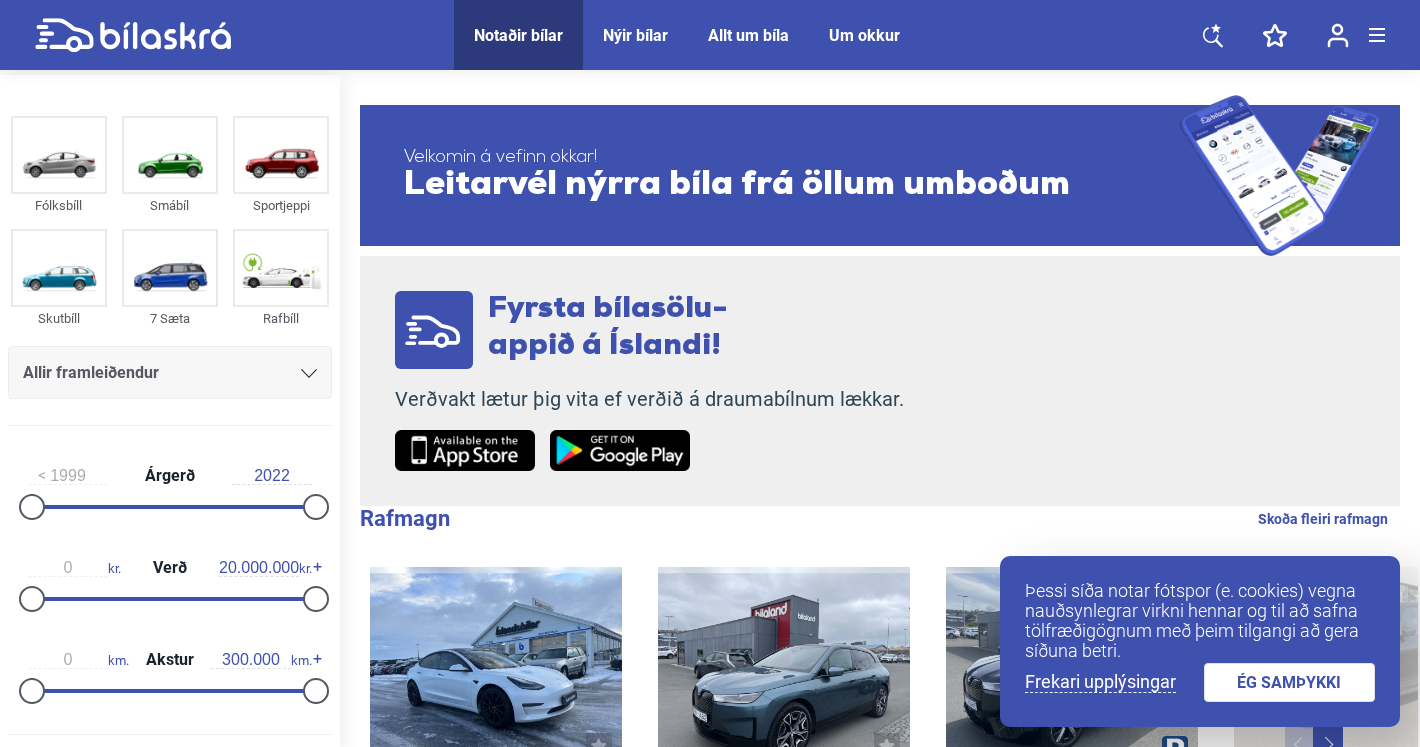 scroll, scrollTop: 0, scrollLeft: 0, axis: both 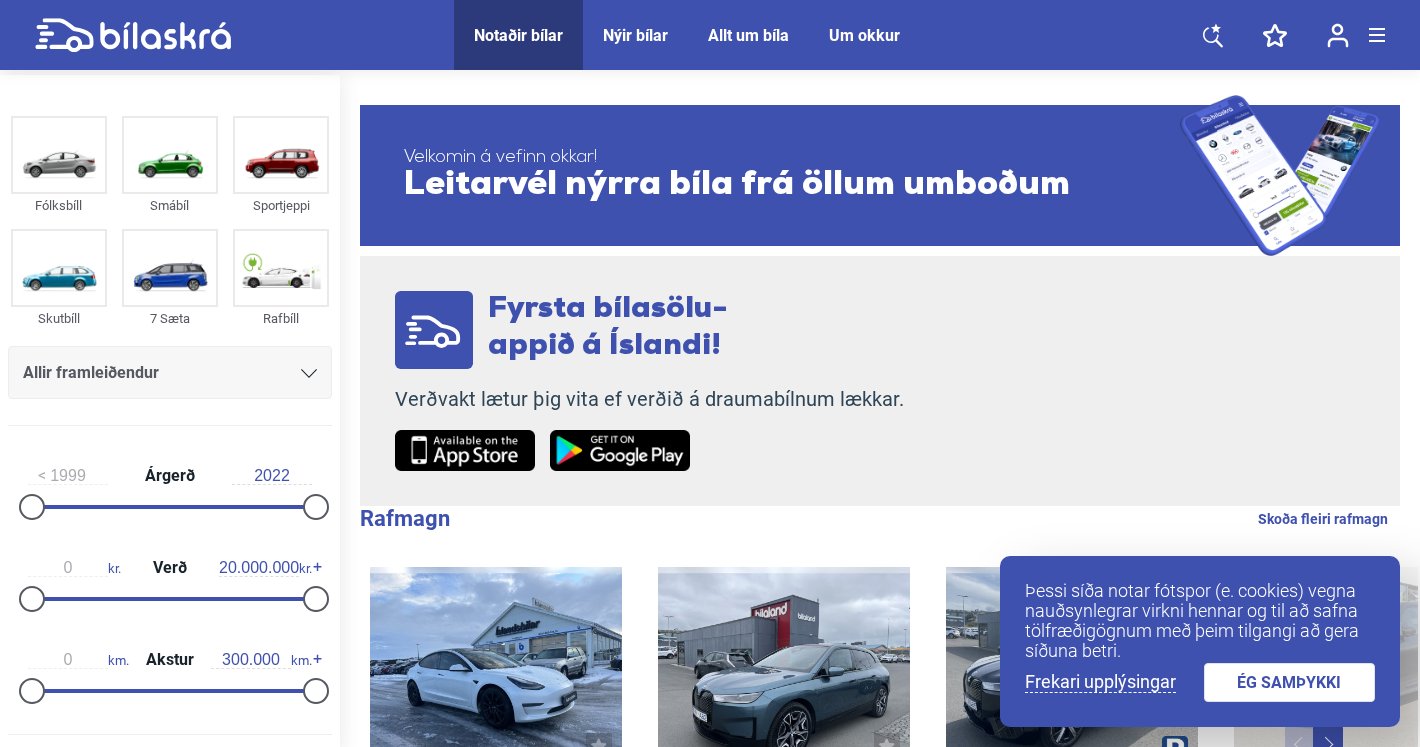 click on "Notaðir bílar" at bounding box center (518, 35) 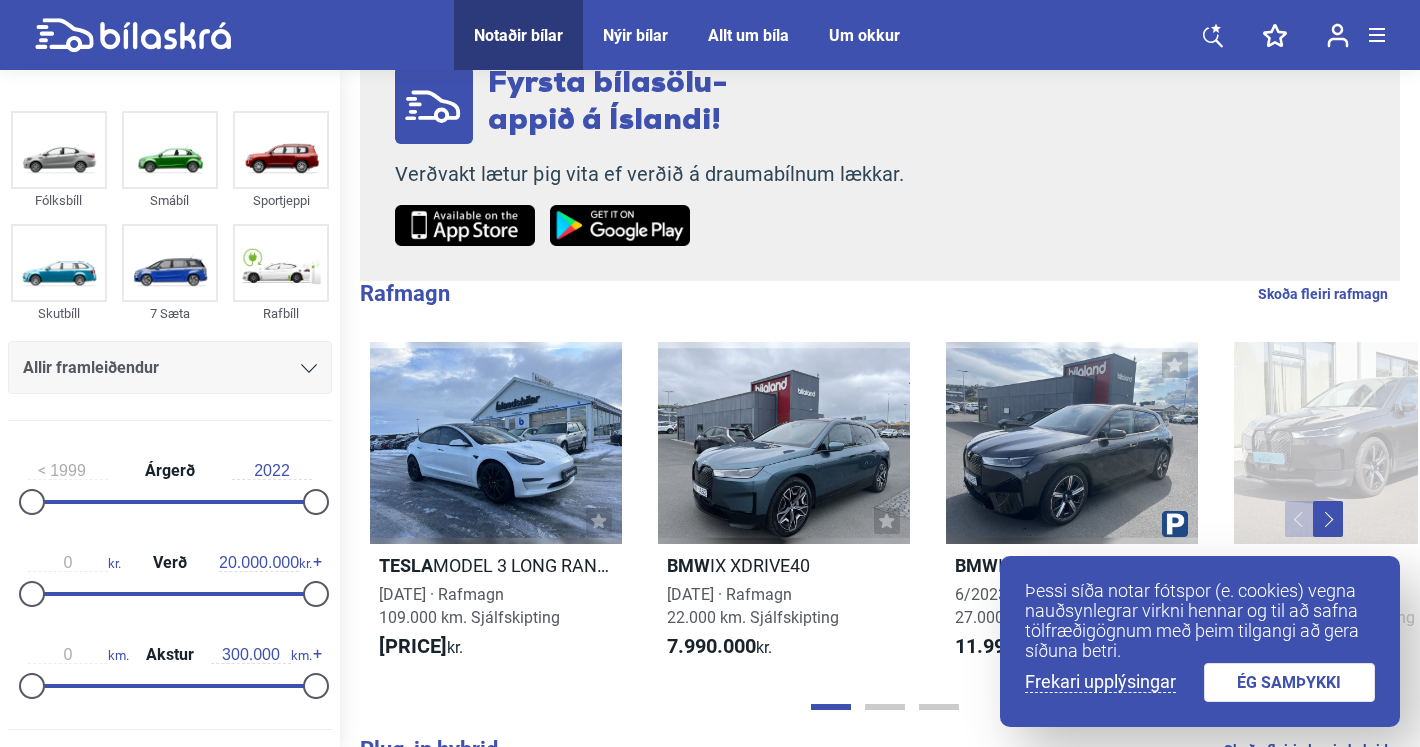 scroll, scrollTop: 223, scrollLeft: 0, axis: vertical 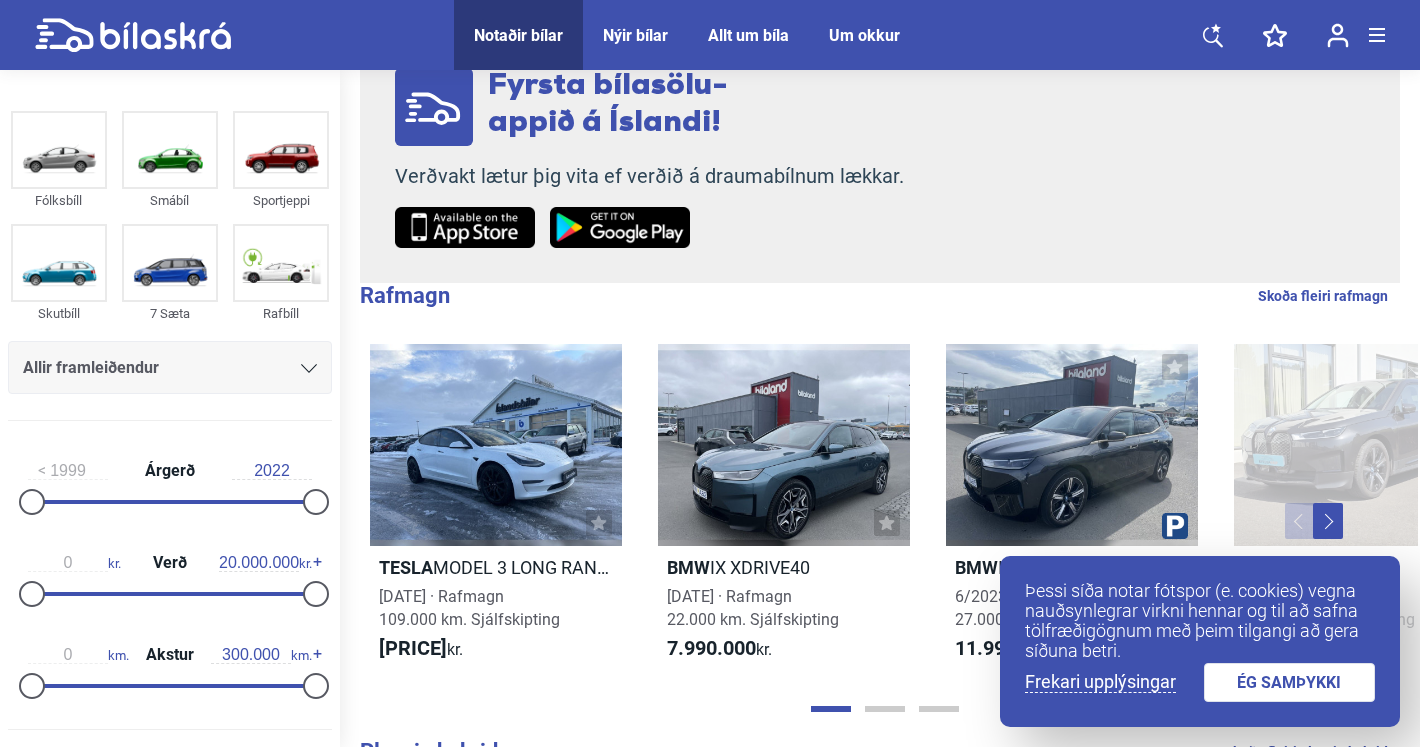 click 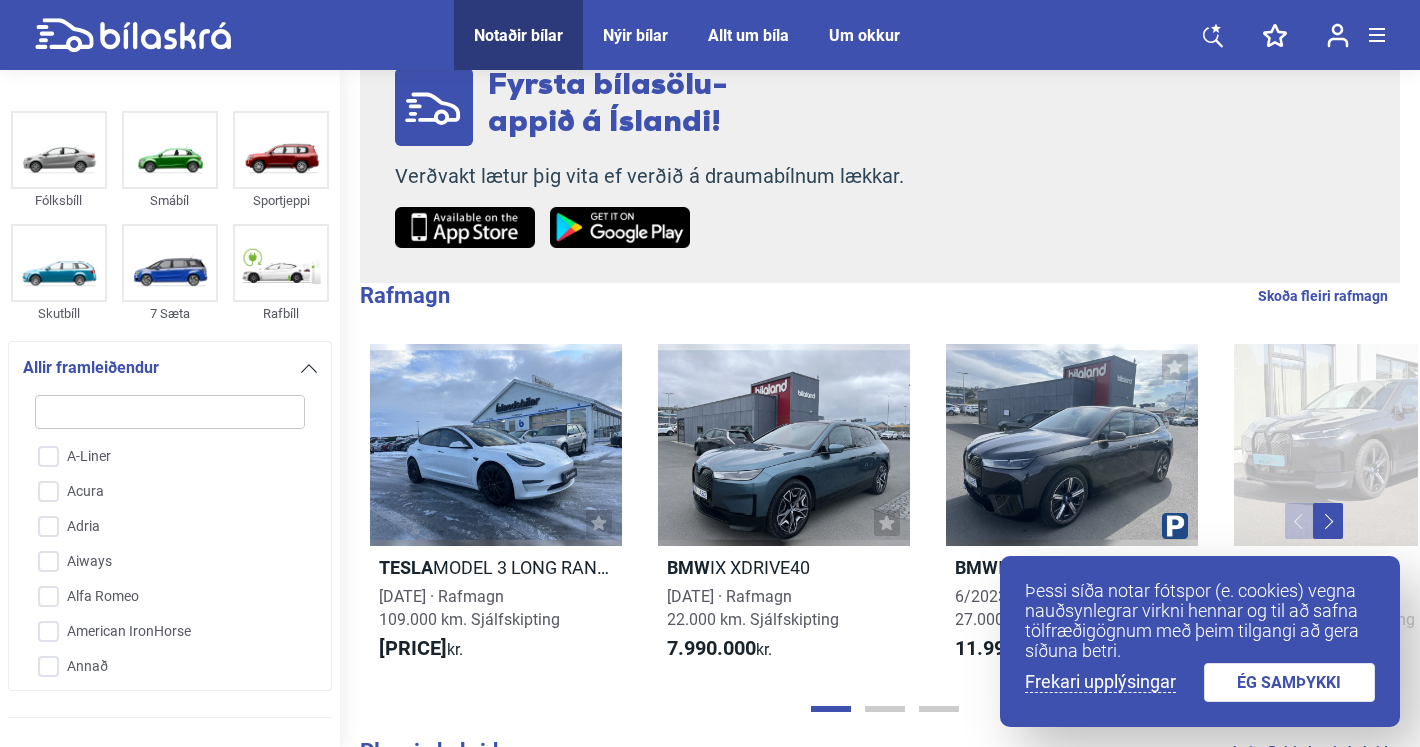 scroll, scrollTop: 267, scrollLeft: 0, axis: vertical 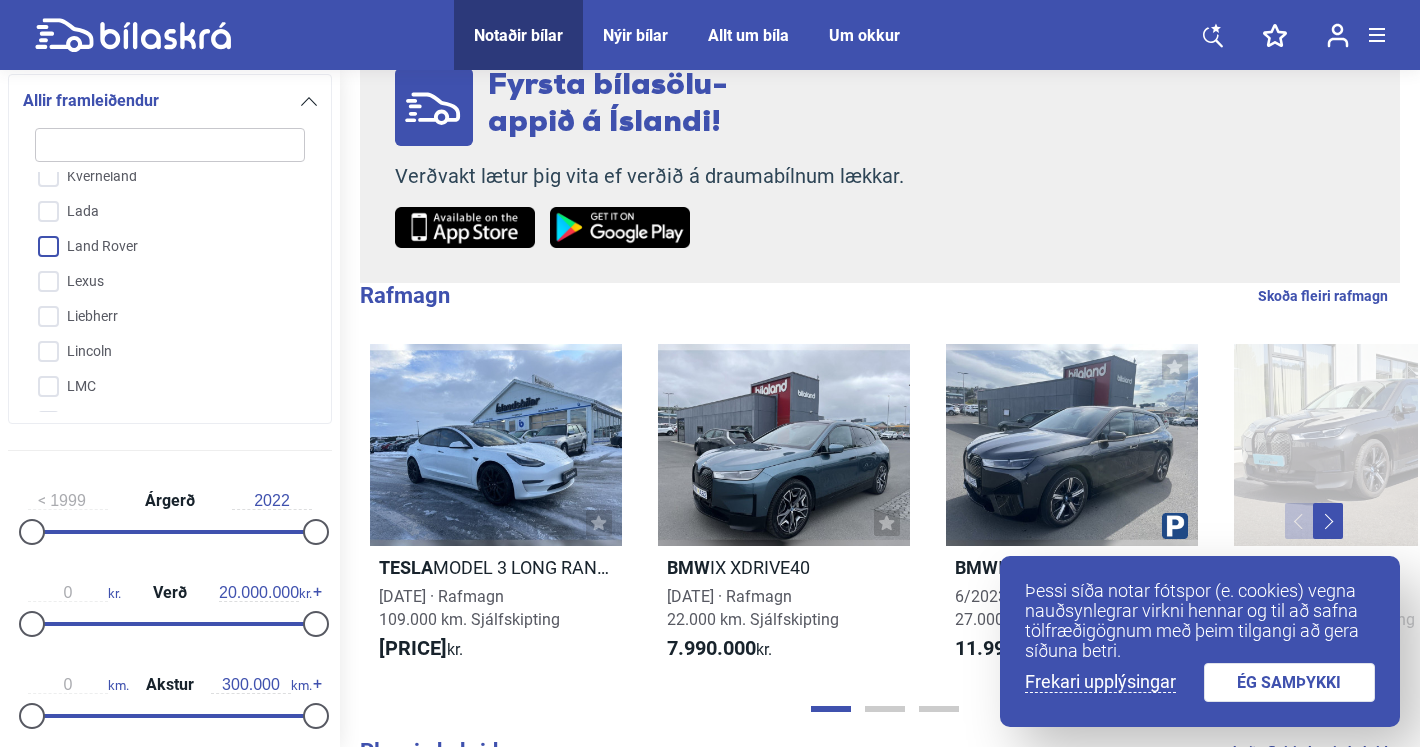 click on "Land Rover" at bounding box center (157, 247) 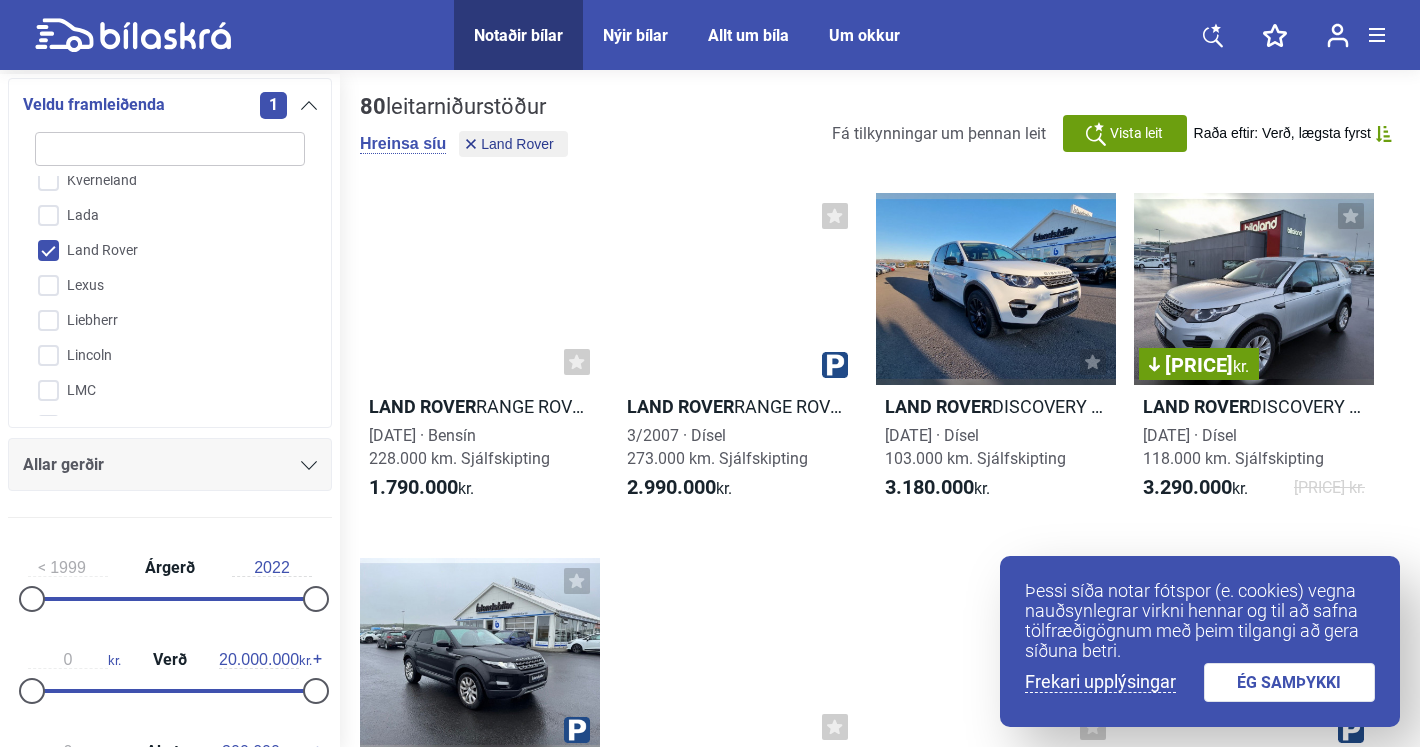 scroll, scrollTop: 0, scrollLeft: 0, axis: both 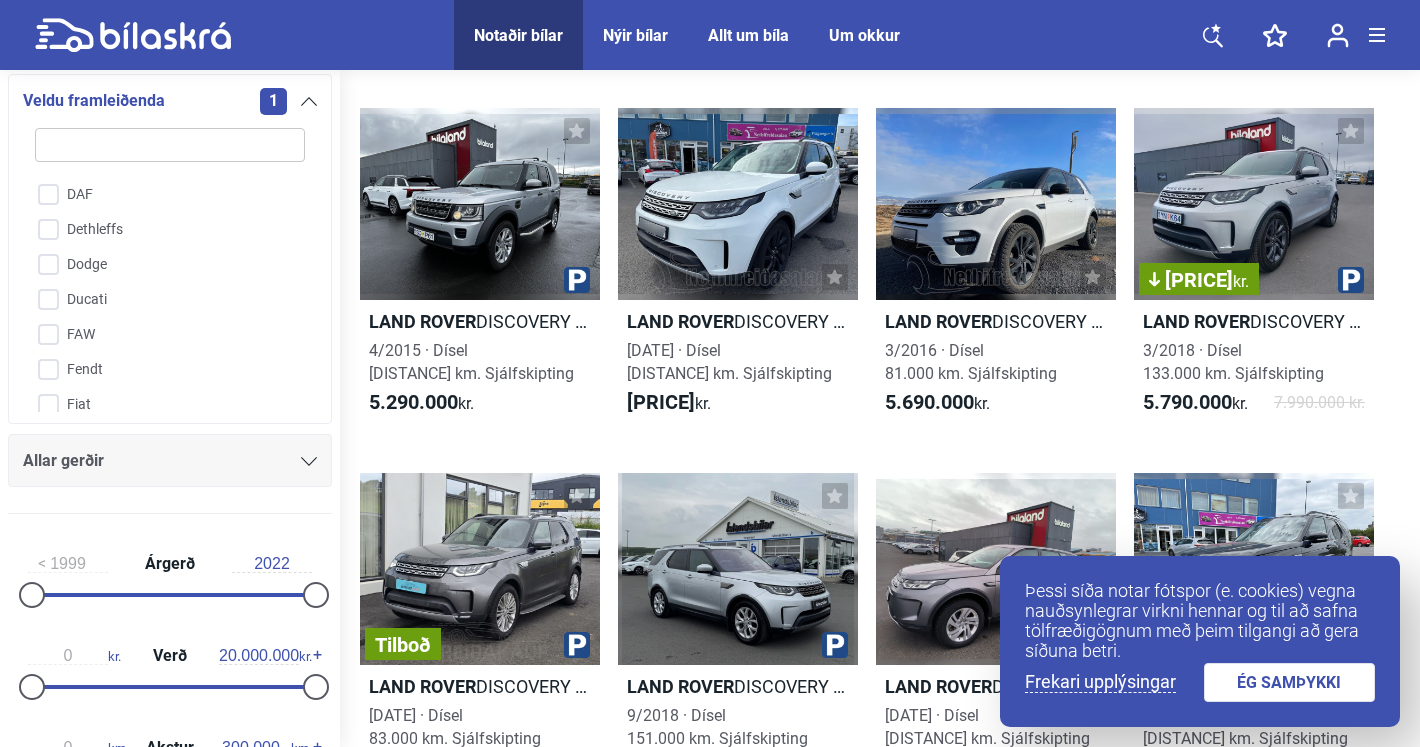 click on "0" at bounding box center (68, 656) 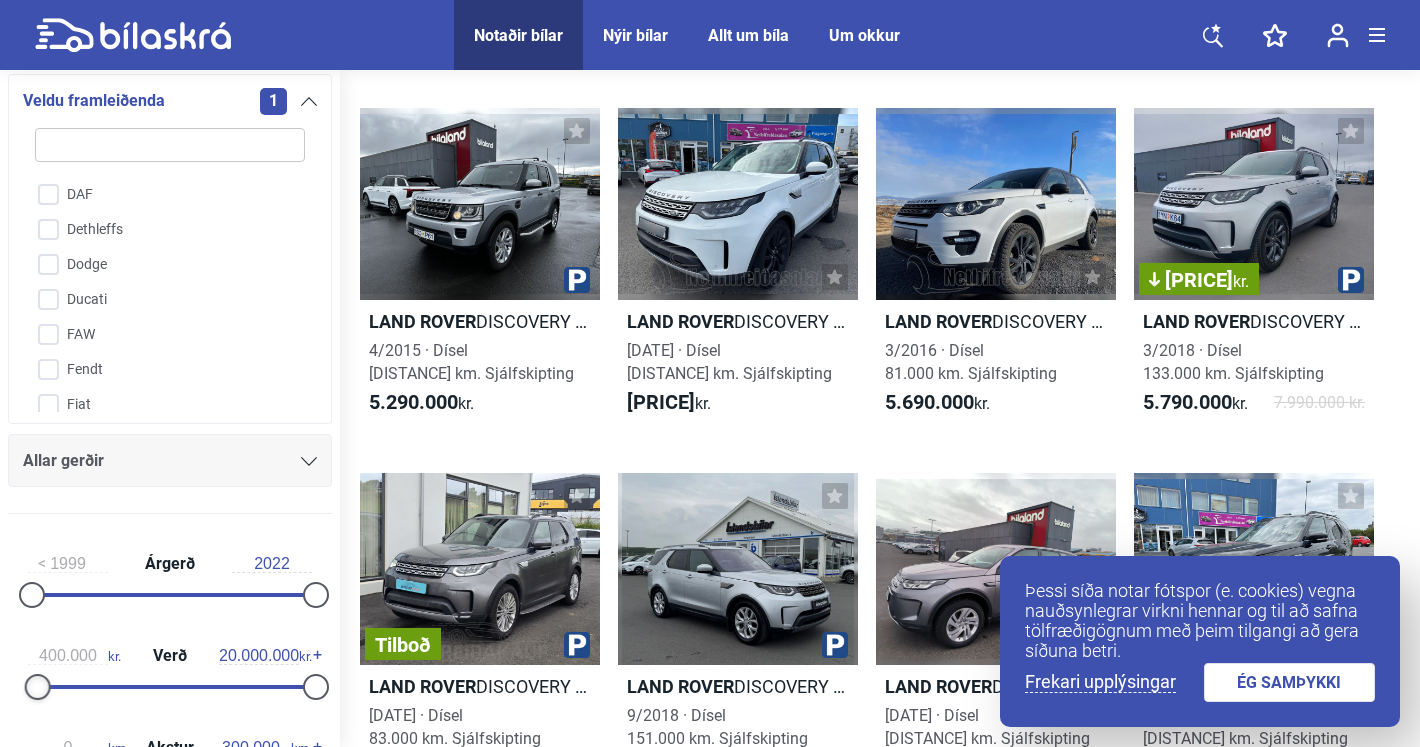 drag, startPoint x: 36, startPoint y: 686, endPoint x: 47, endPoint y: 686, distance: 11 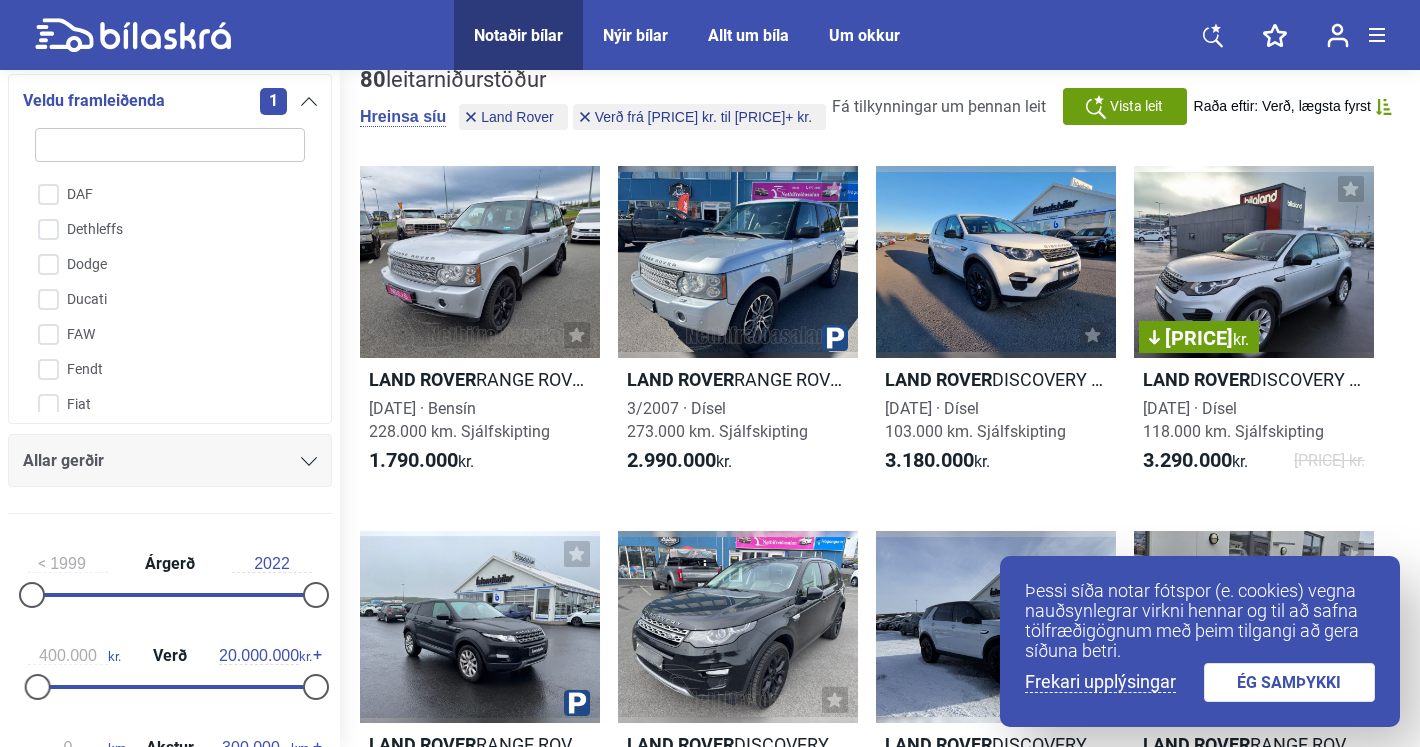 scroll, scrollTop: 0, scrollLeft: 0, axis: both 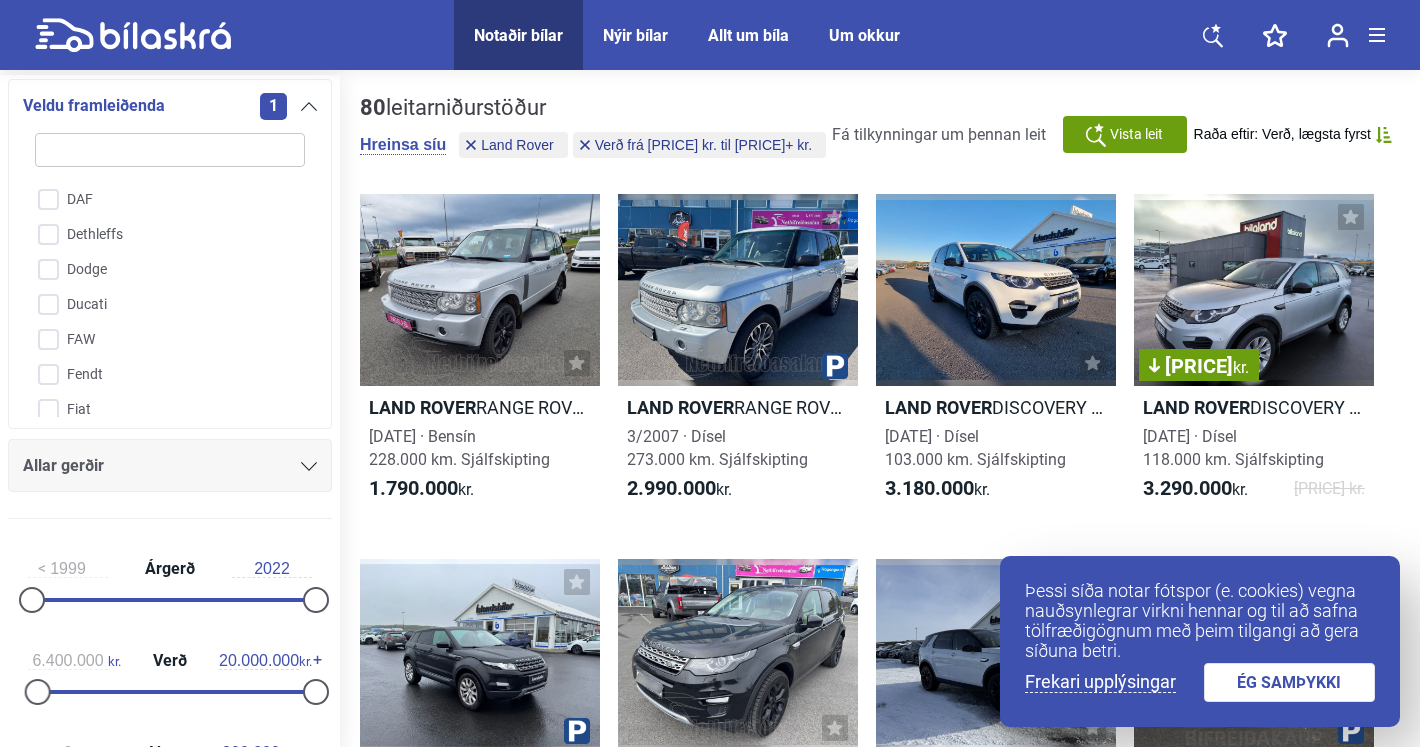 click at bounding box center [173, 692] 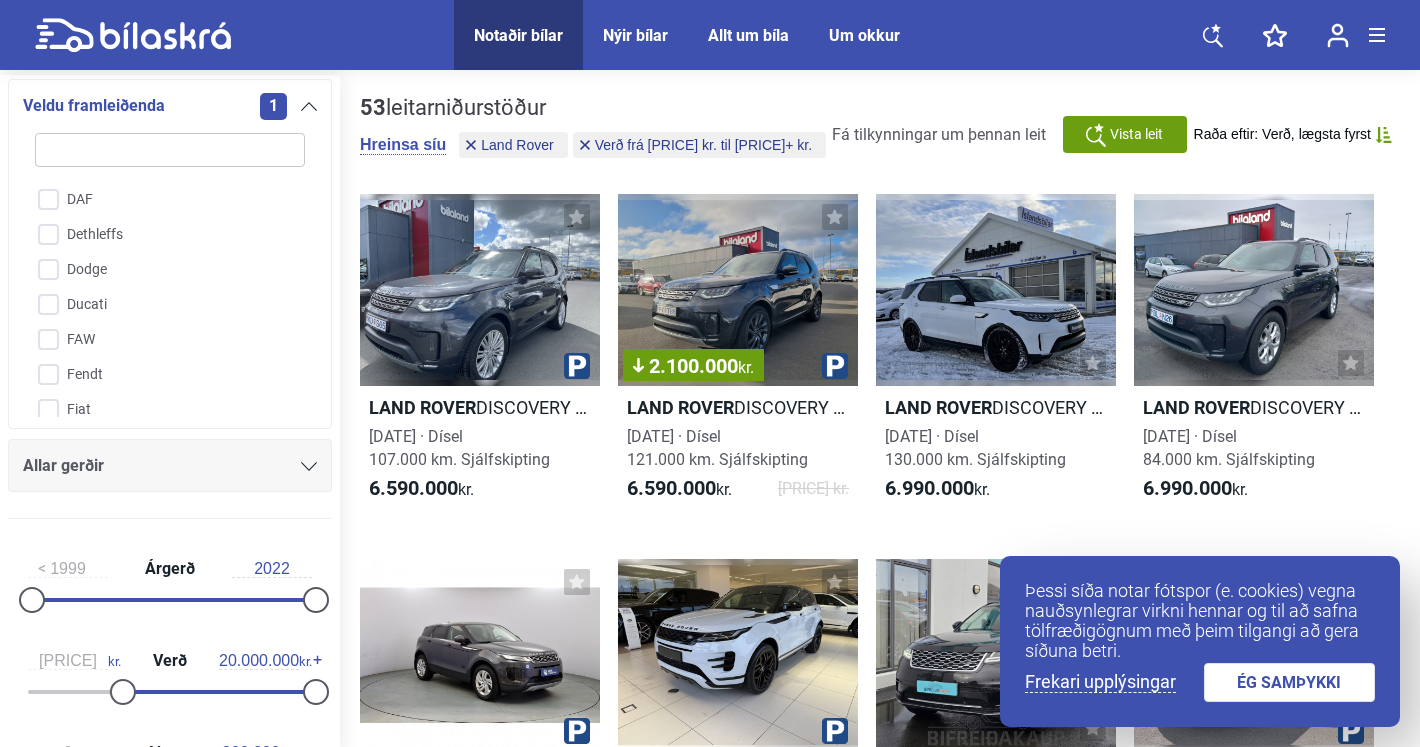 click at bounding box center [215, 692] 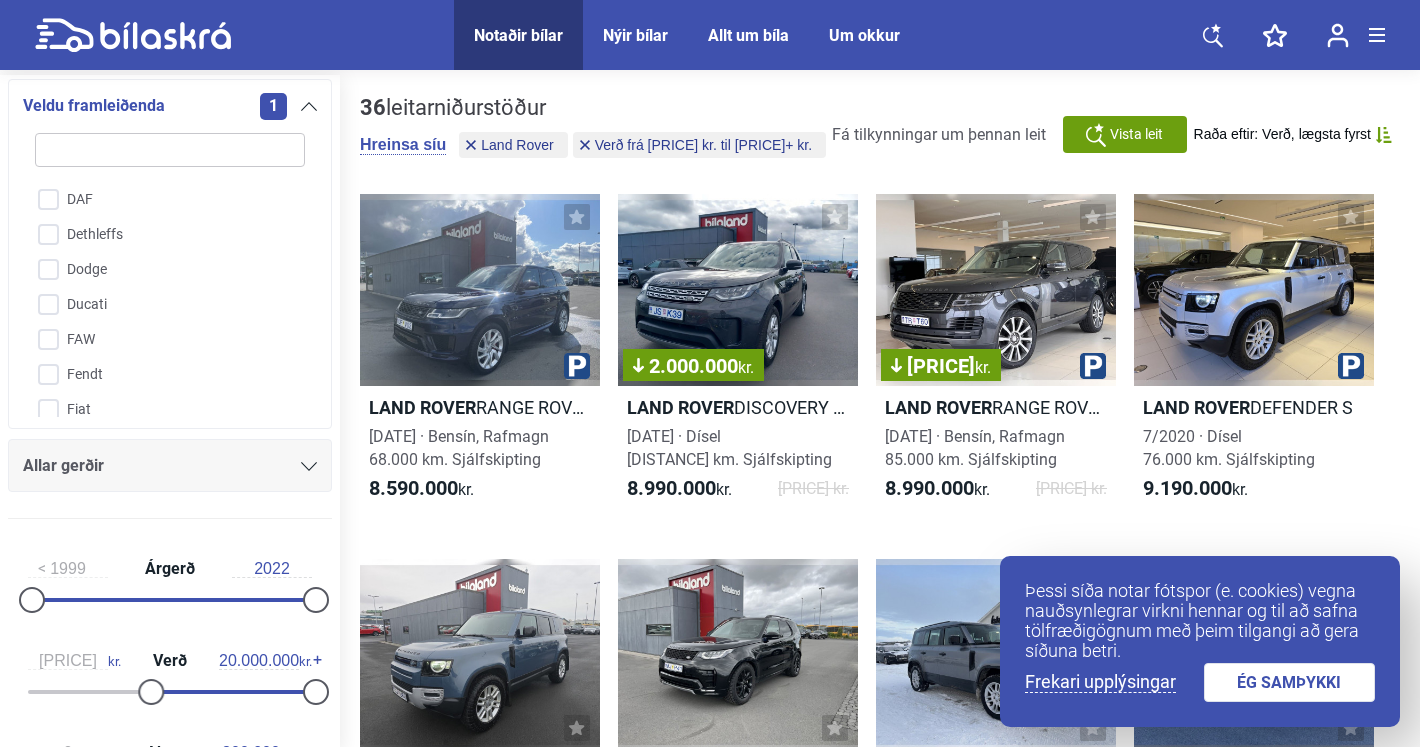 type on "[PRICE]" 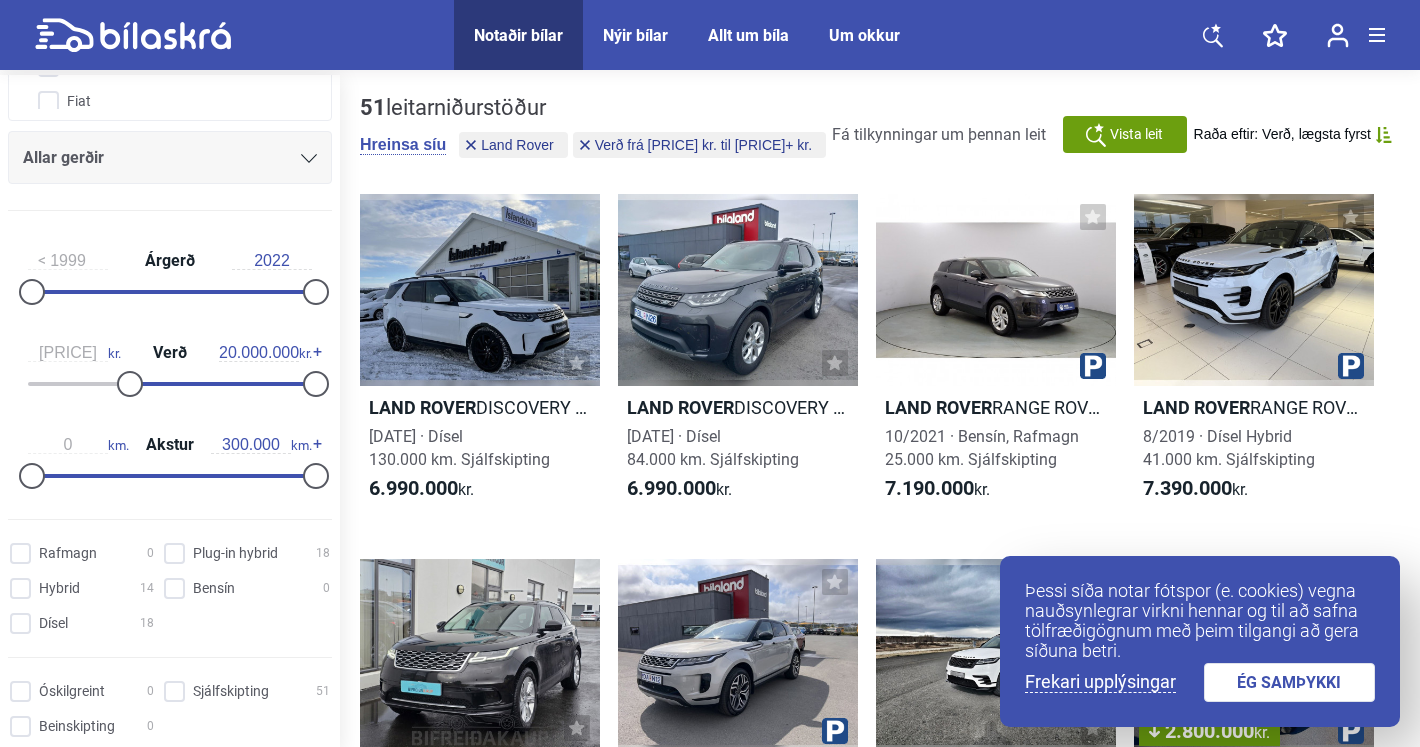 scroll, scrollTop: 577, scrollLeft: 0, axis: vertical 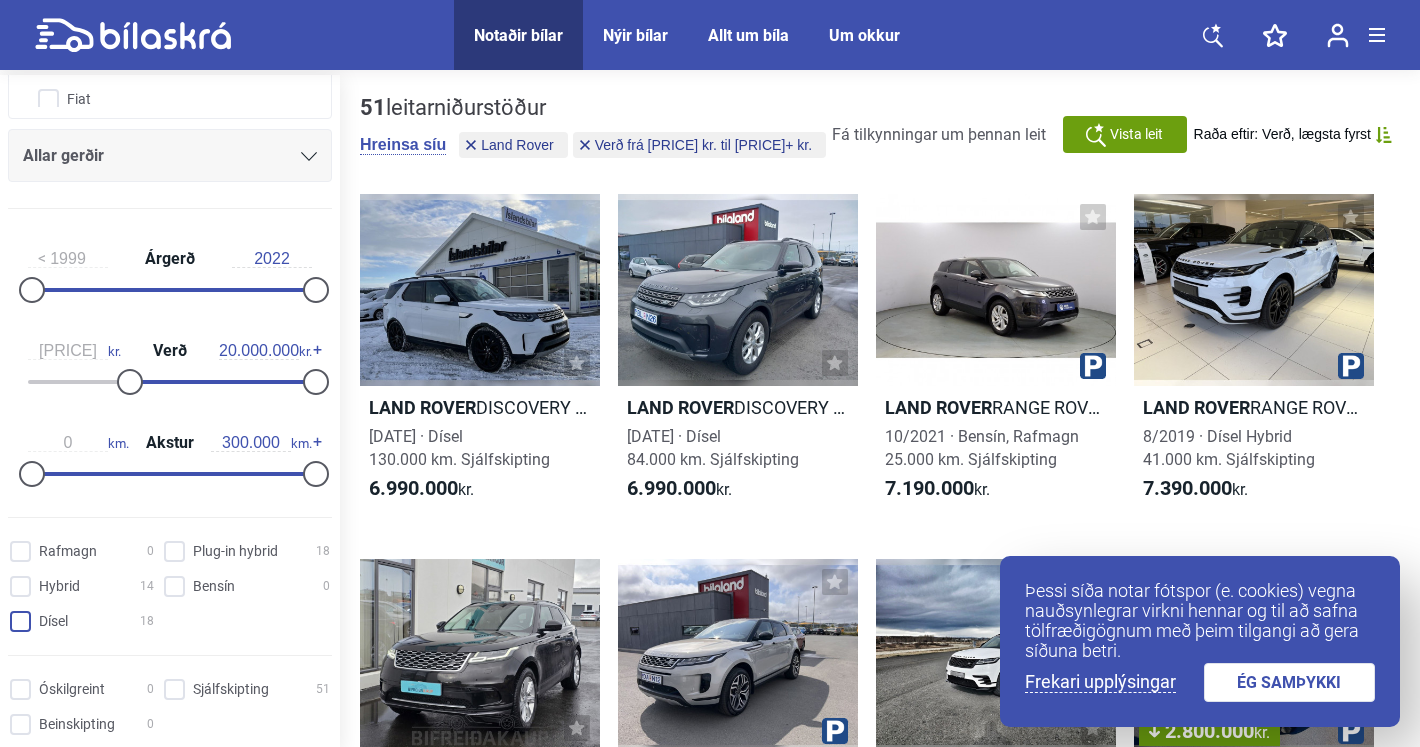 click on "Dísel 18" at bounding box center [85, 622] 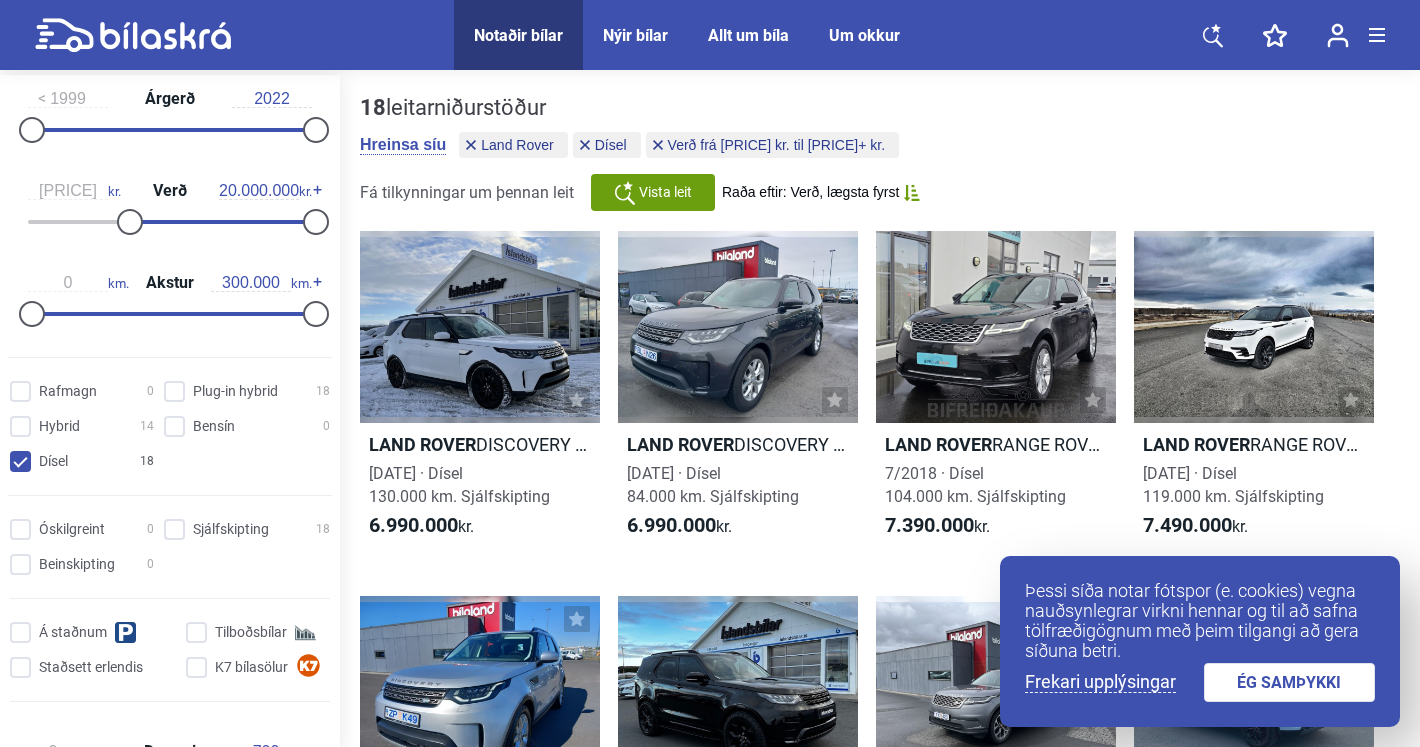 scroll, scrollTop: 740, scrollLeft: 0, axis: vertical 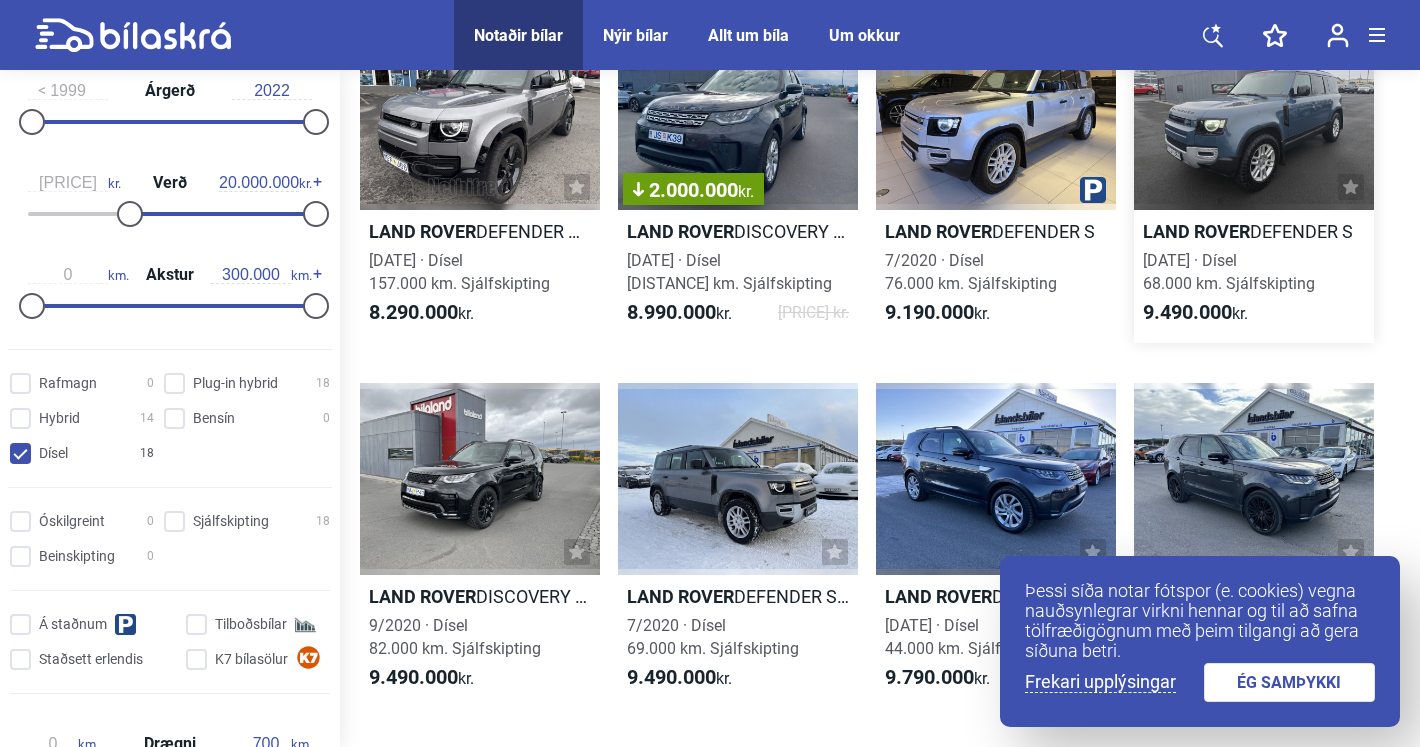 click at bounding box center [1254, 114] 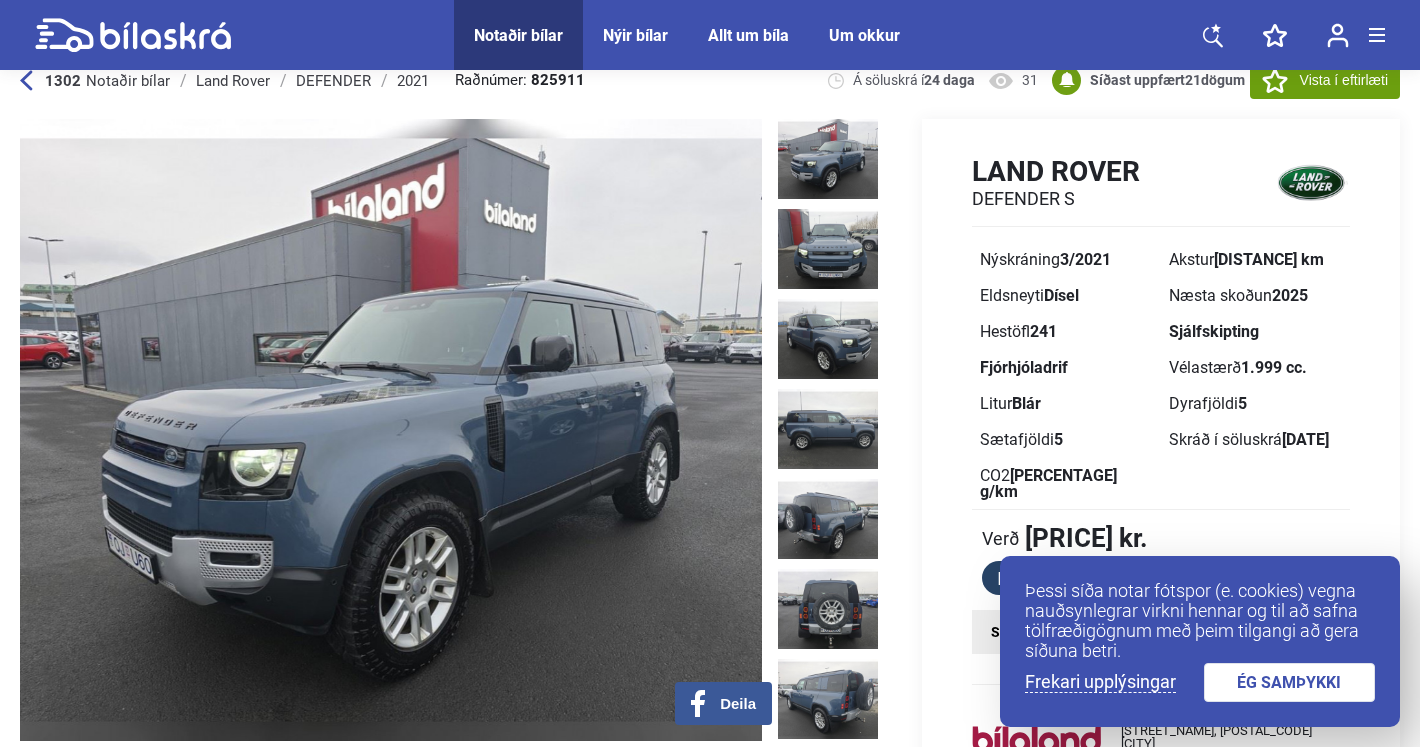 scroll, scrollTop: 0, scrollLeft: 0, axis: both 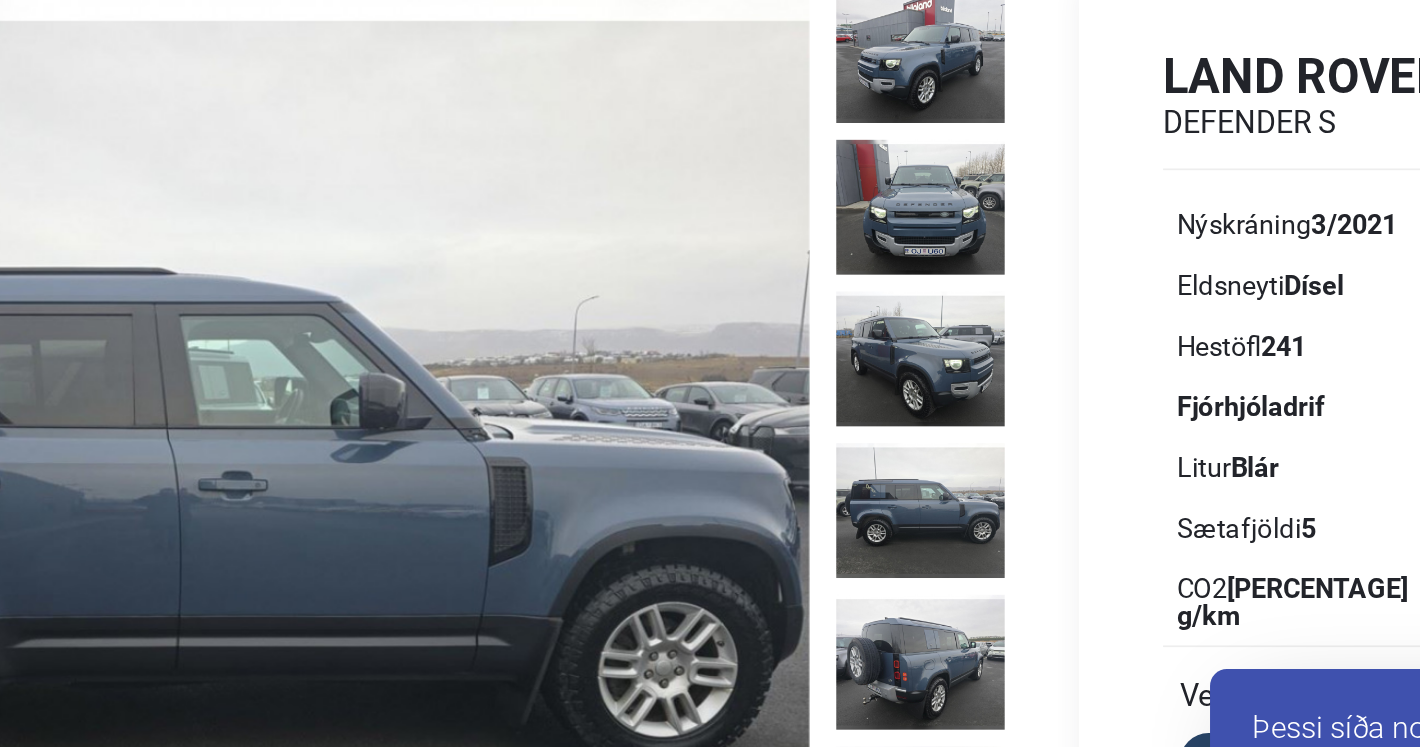 drag, startPoint x: 979, startPoint y: 517, endPoint x: 959, endPoint y: 529, distance: 23.323807 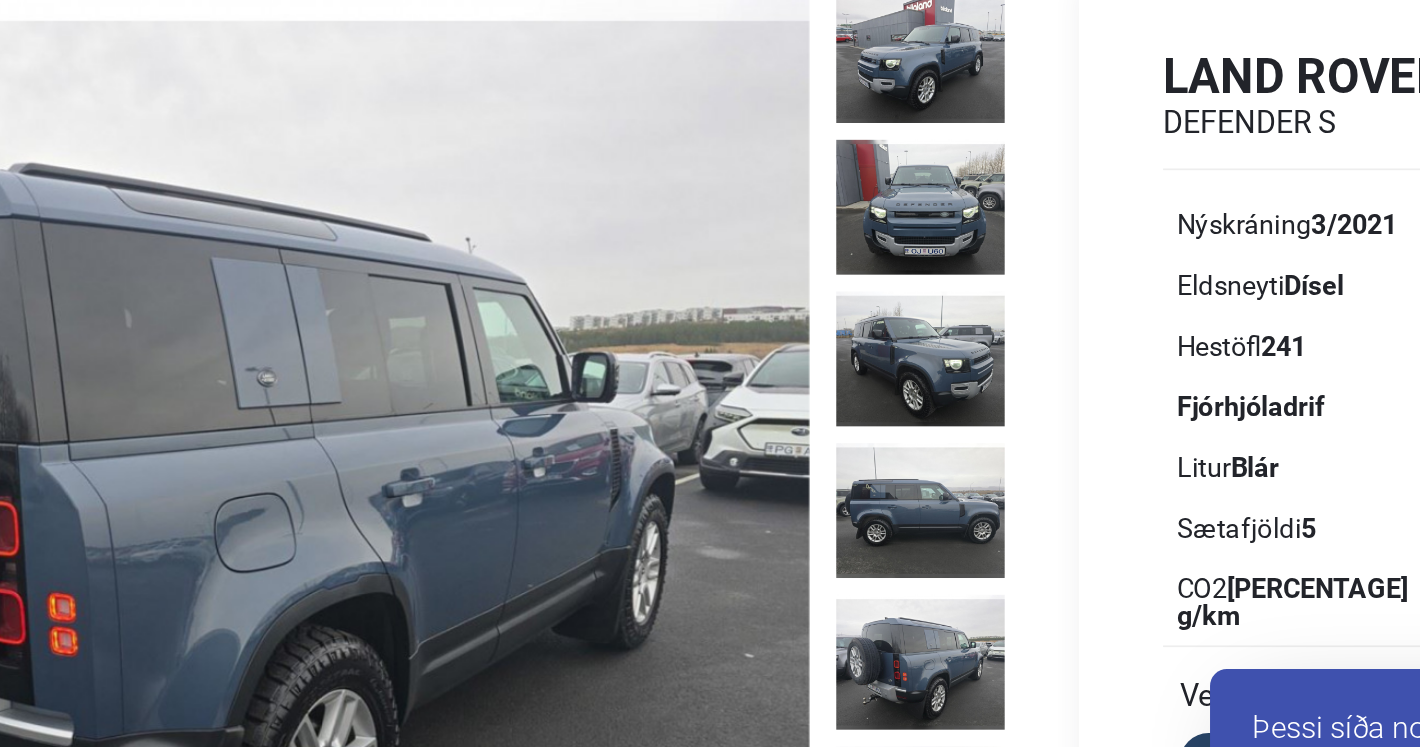 click at bounding box center [391, 463] 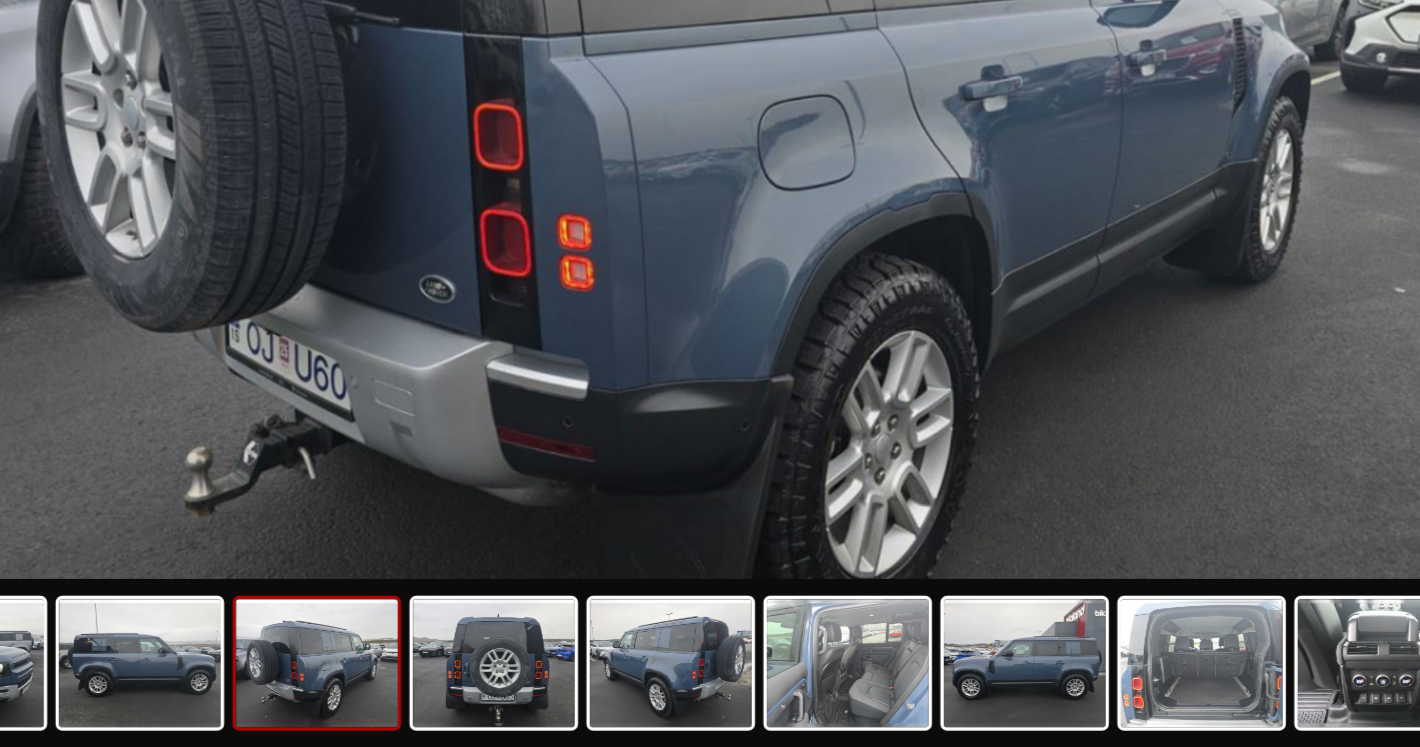 scroll, scrollTop: 366, scrollLeft: 0, axis: vertical 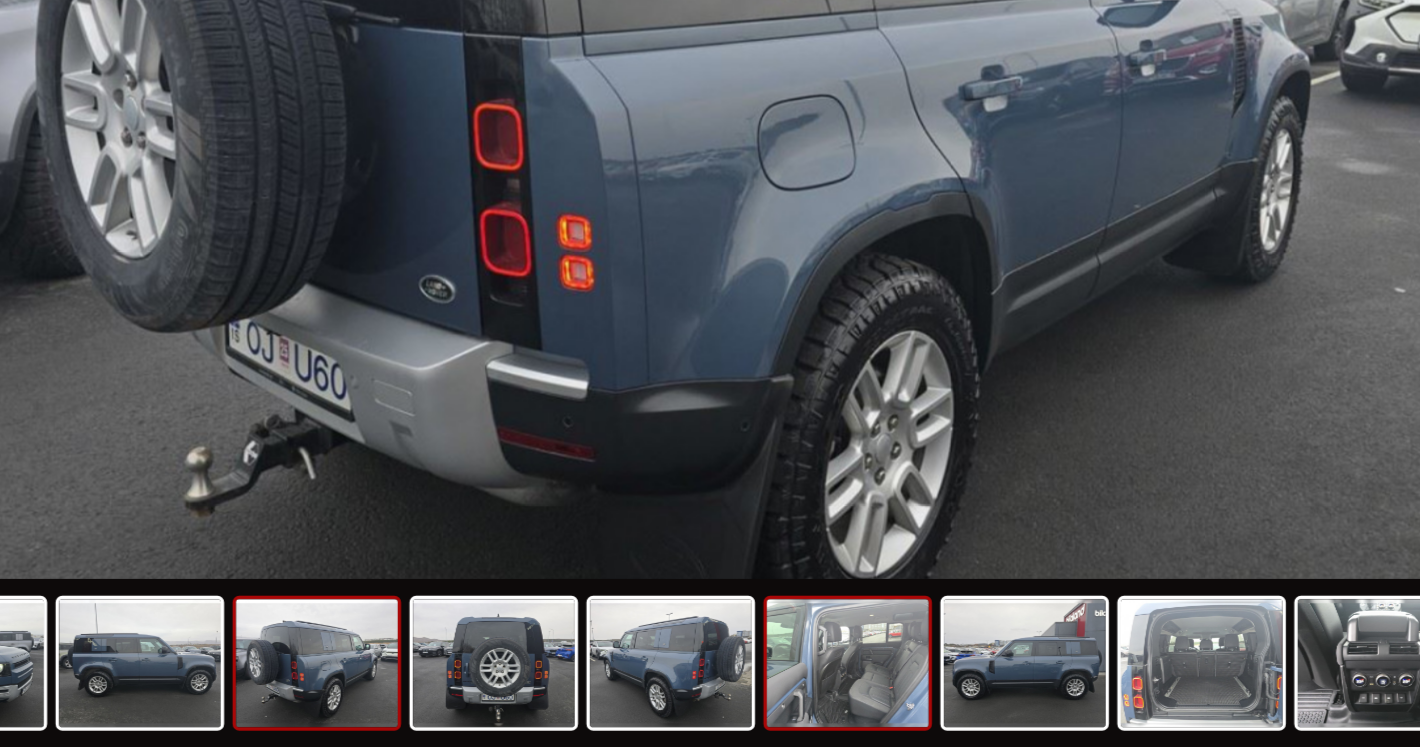 click at bounding box center [785, 697] 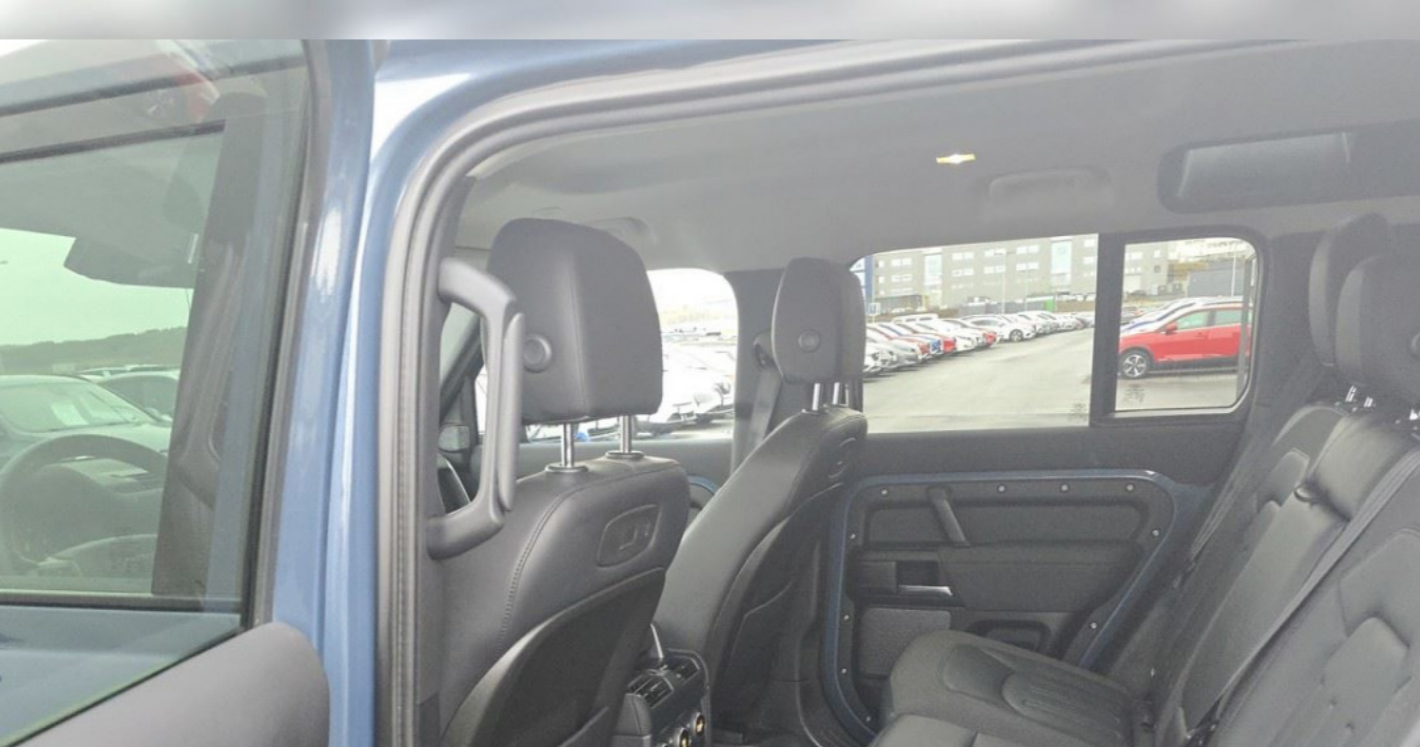 scroll, scrollTop: 0, scrollLeft: 0, axis: both 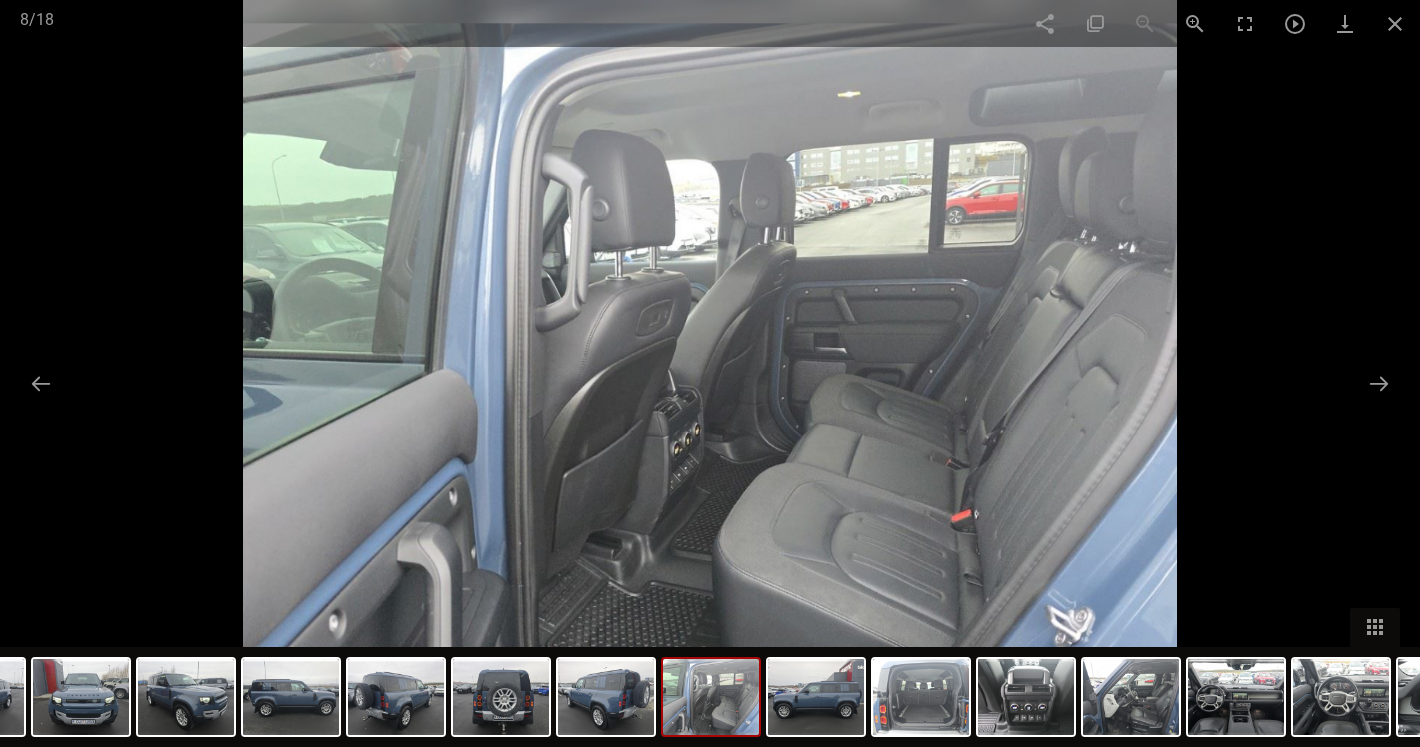 checkbox on "false" 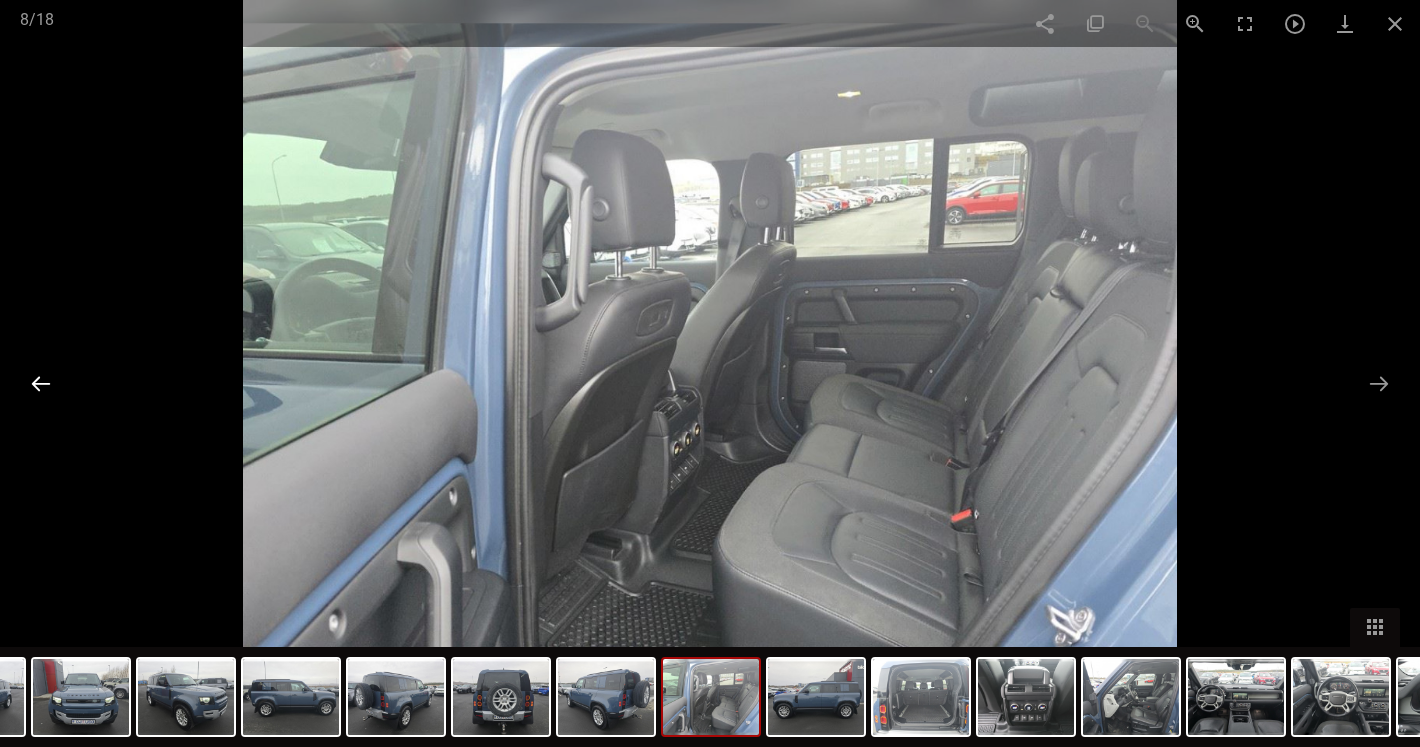 click at bounding box center (41, 383) 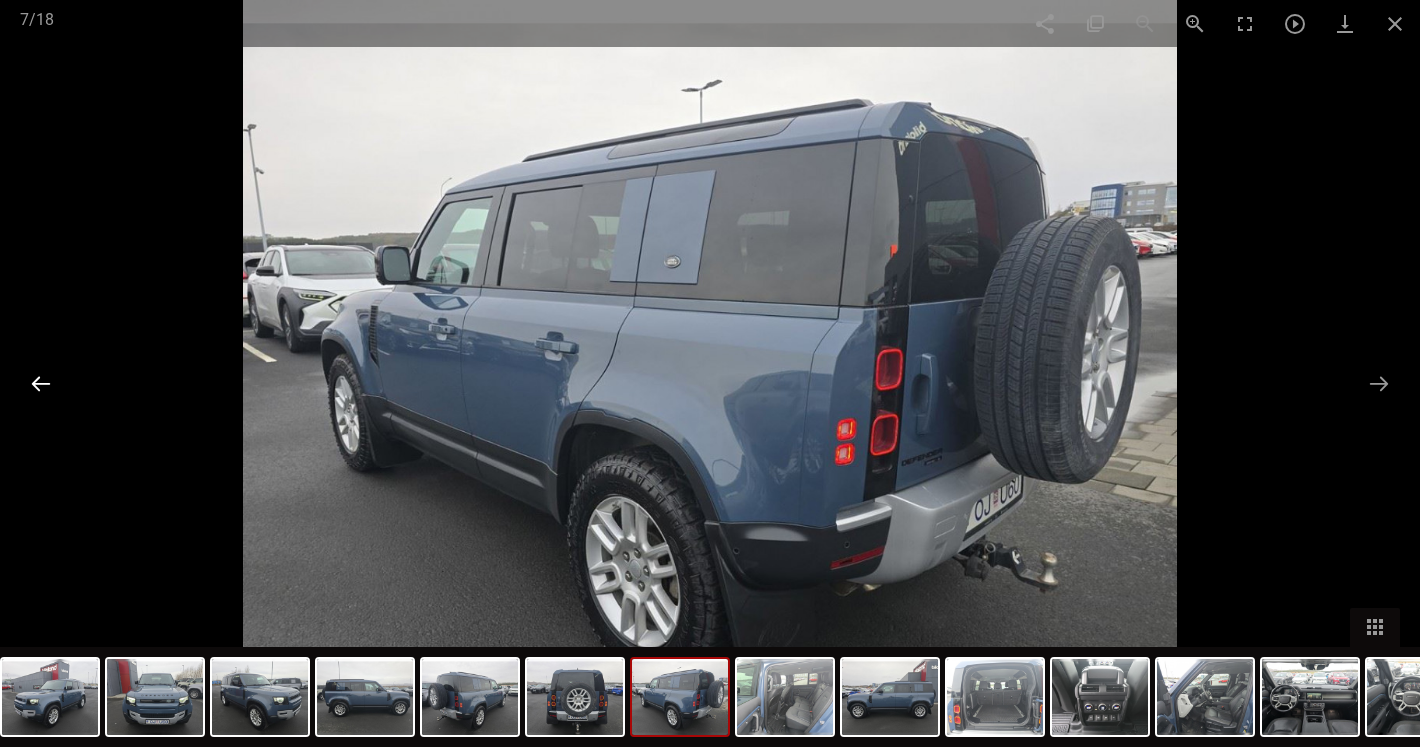 click at bounding box center [41, 383] 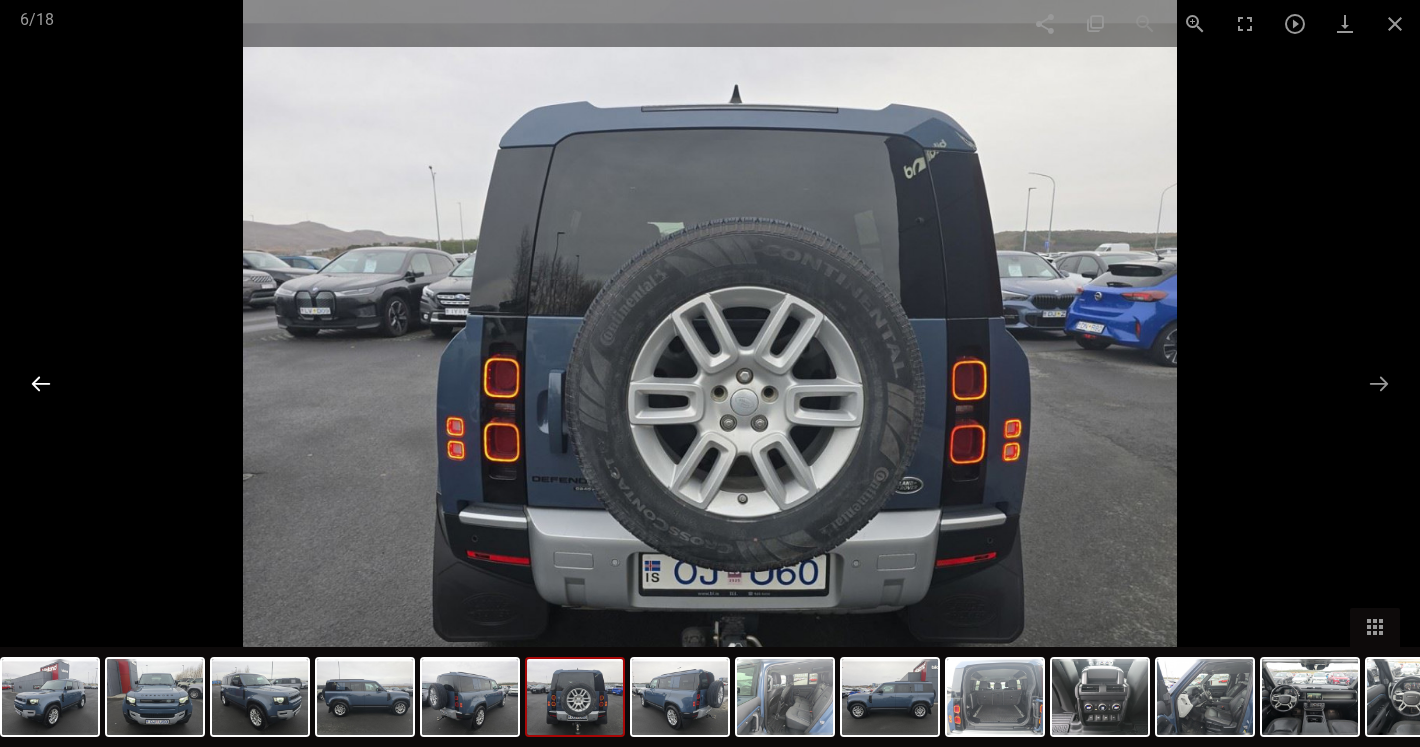 click at bounding box center [41, 383] 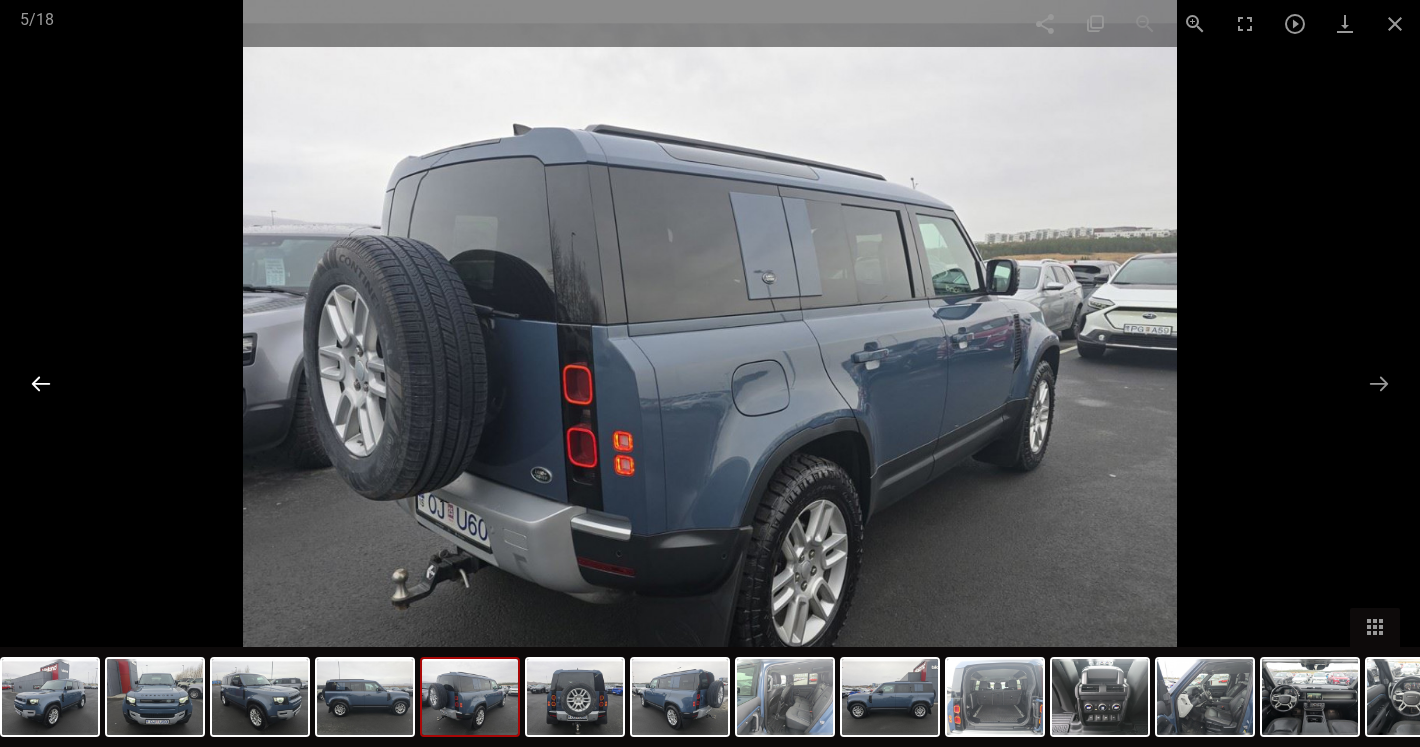 click at bounding box center [41, 383] 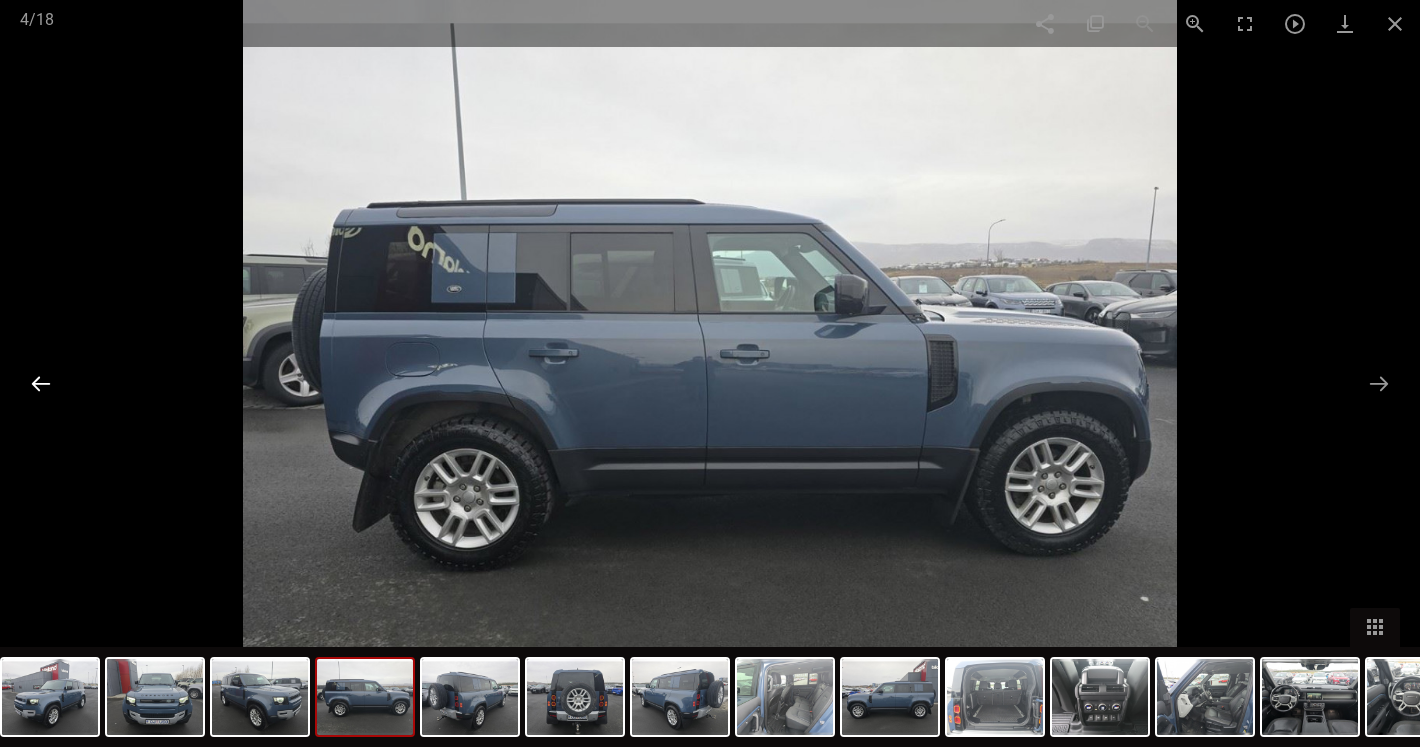 click at bounding box center [41, 383] 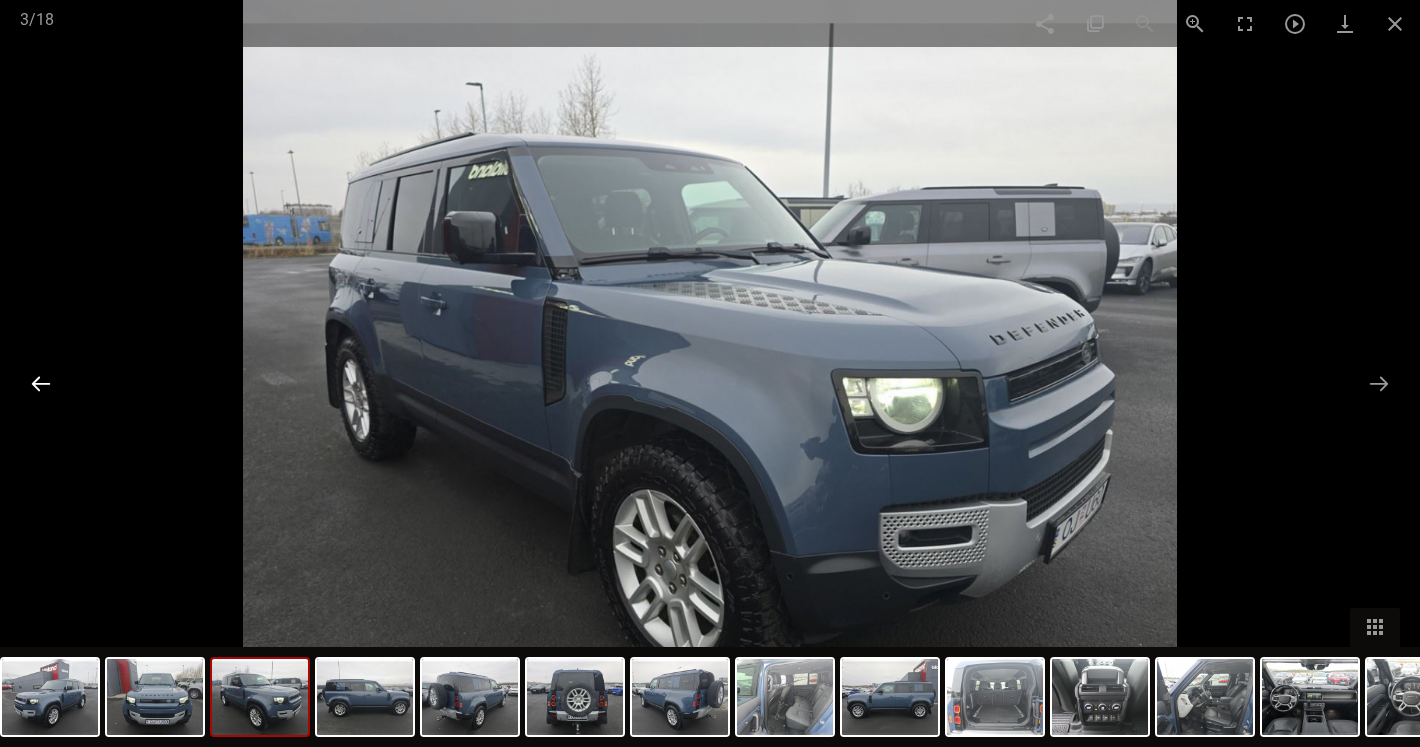 click at bounding box center (41, 383) 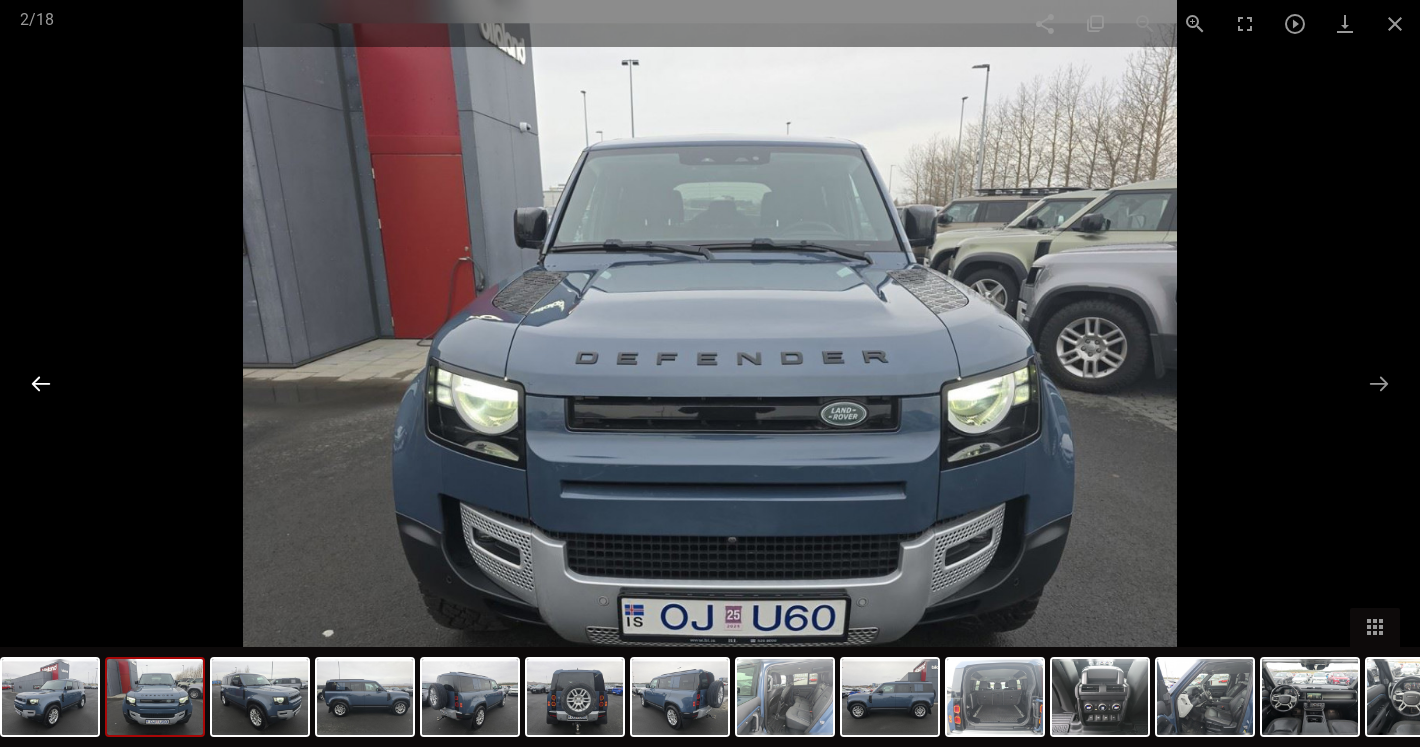 click at bounding box center (41, 383) 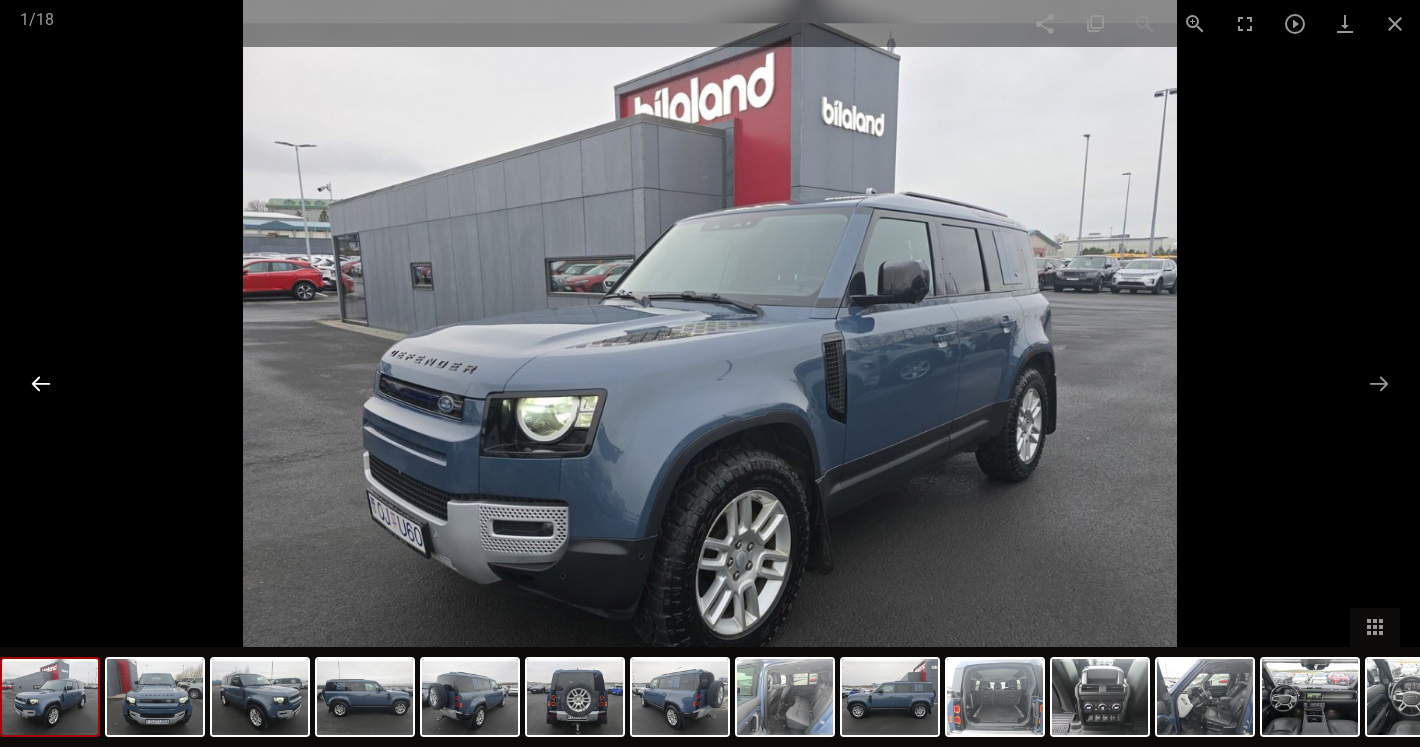 click at bounding box center (41, 383) 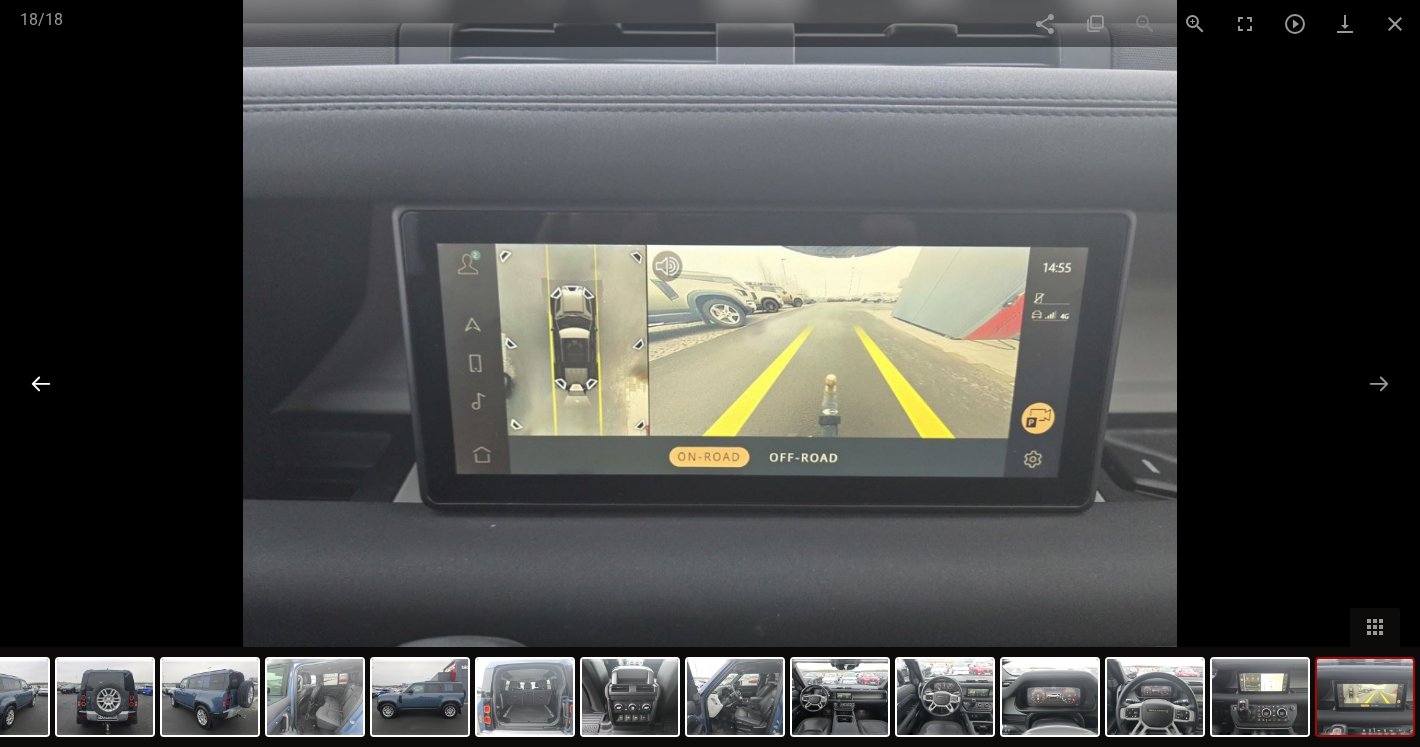scroll, scrollTop: 54, scrollLeft: 0, axis: vertical 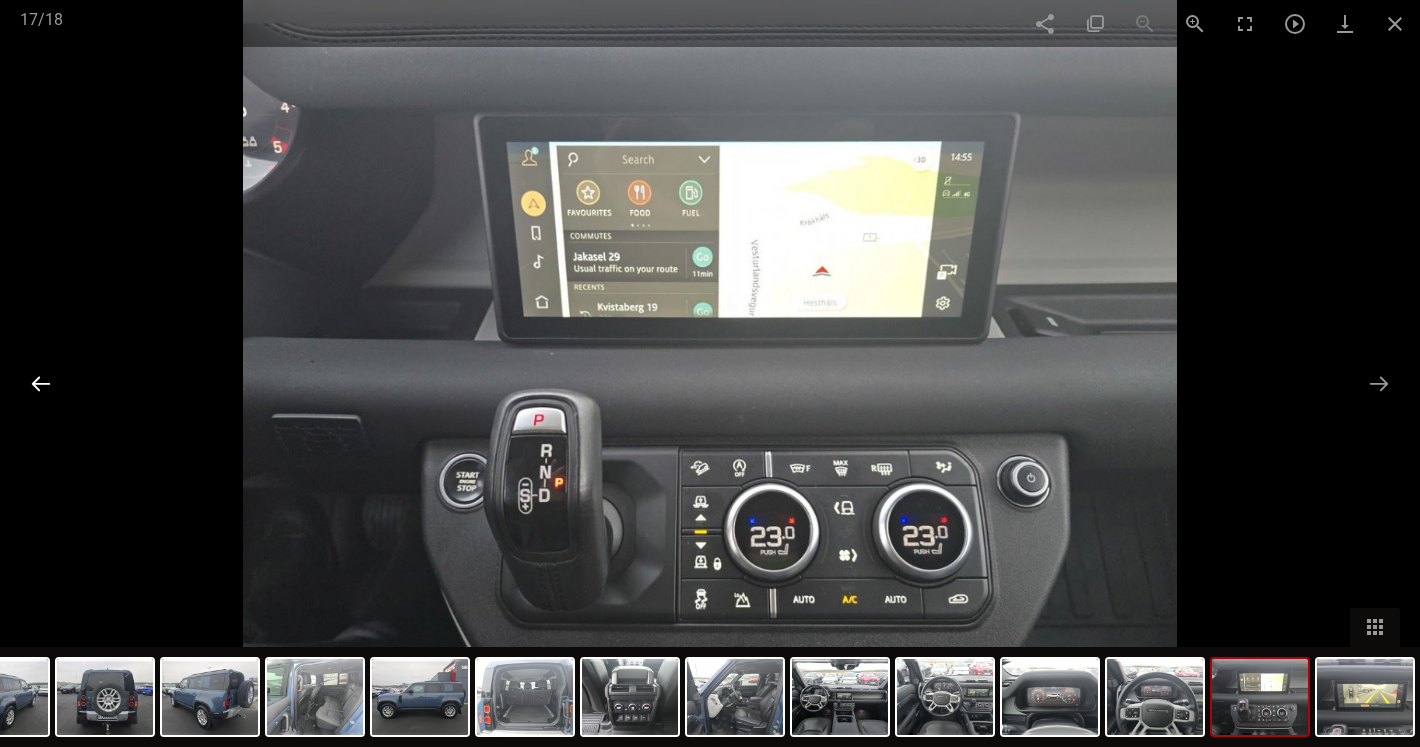 click at bounding box center [41, 383] 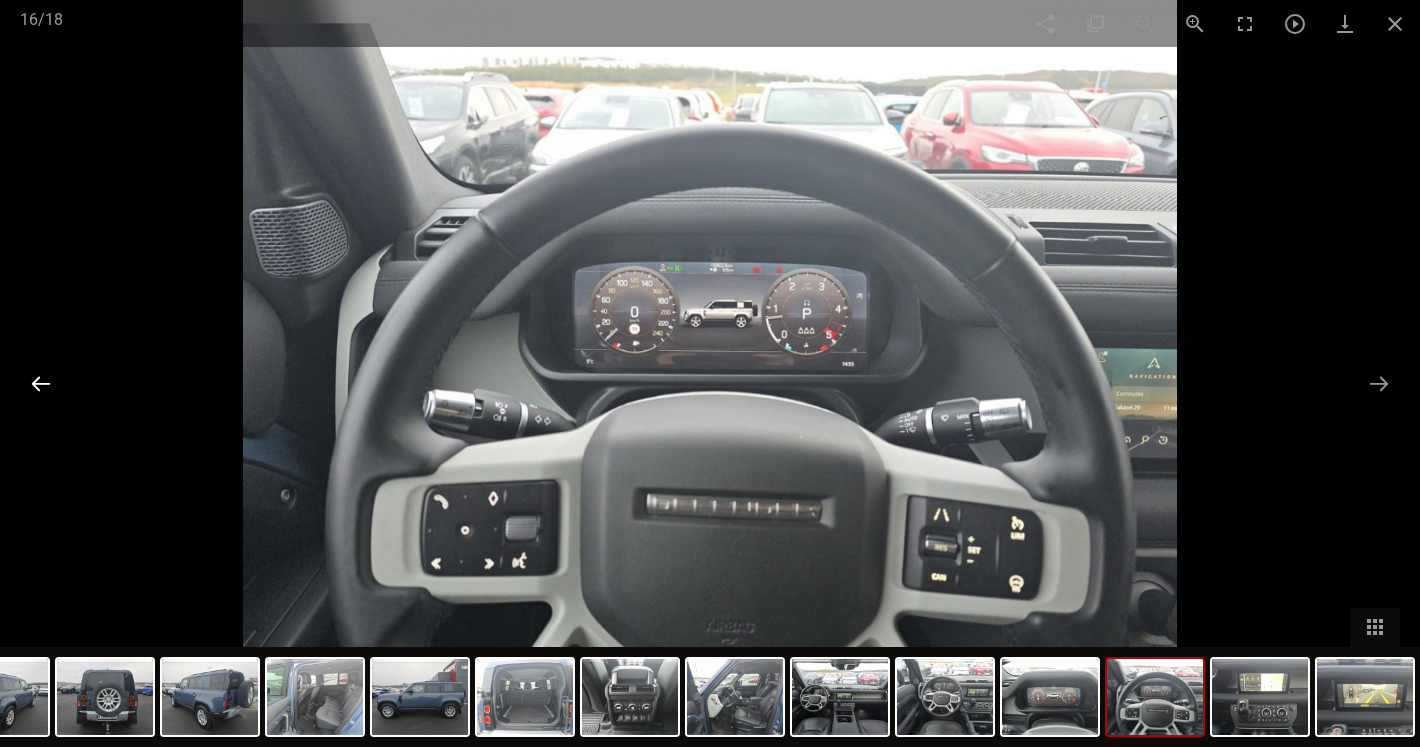 click at bounding box center [41, 383] 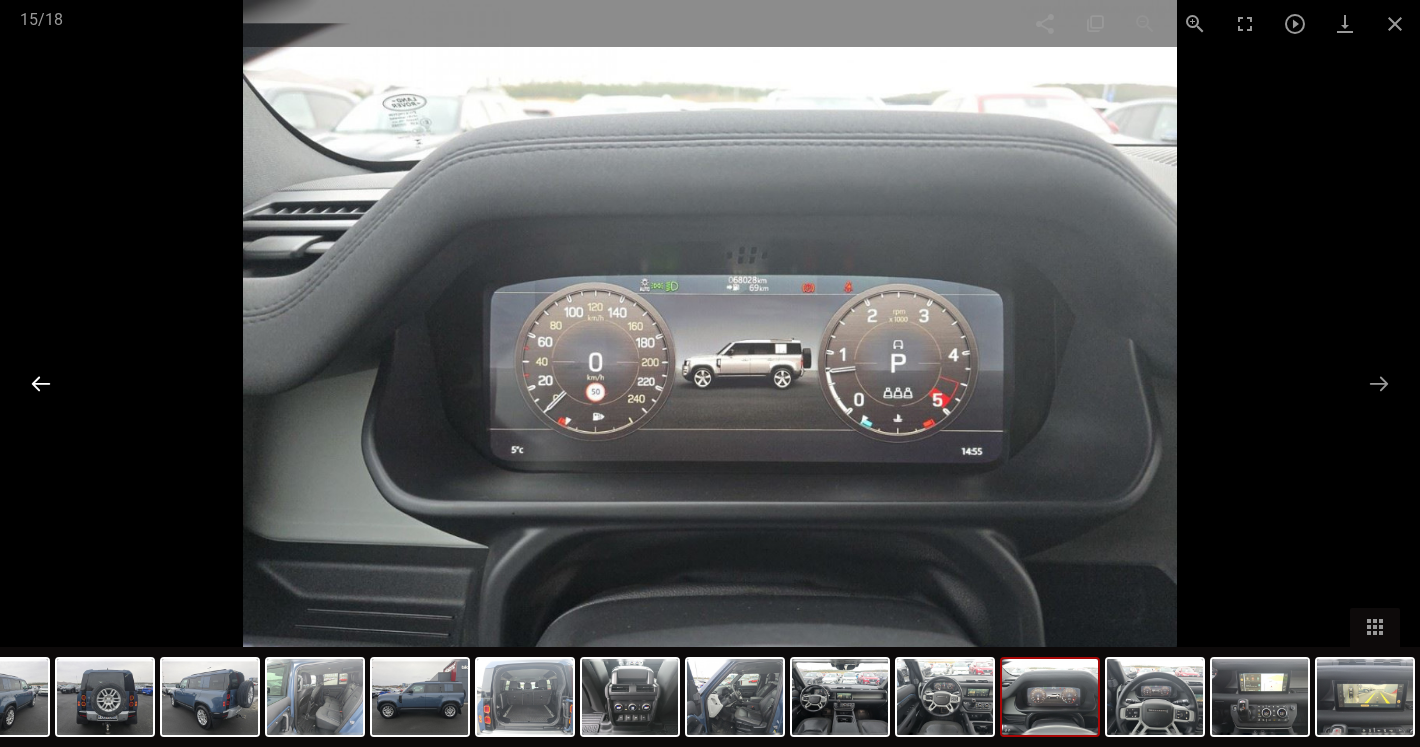 click at bounding box center (41, 383) 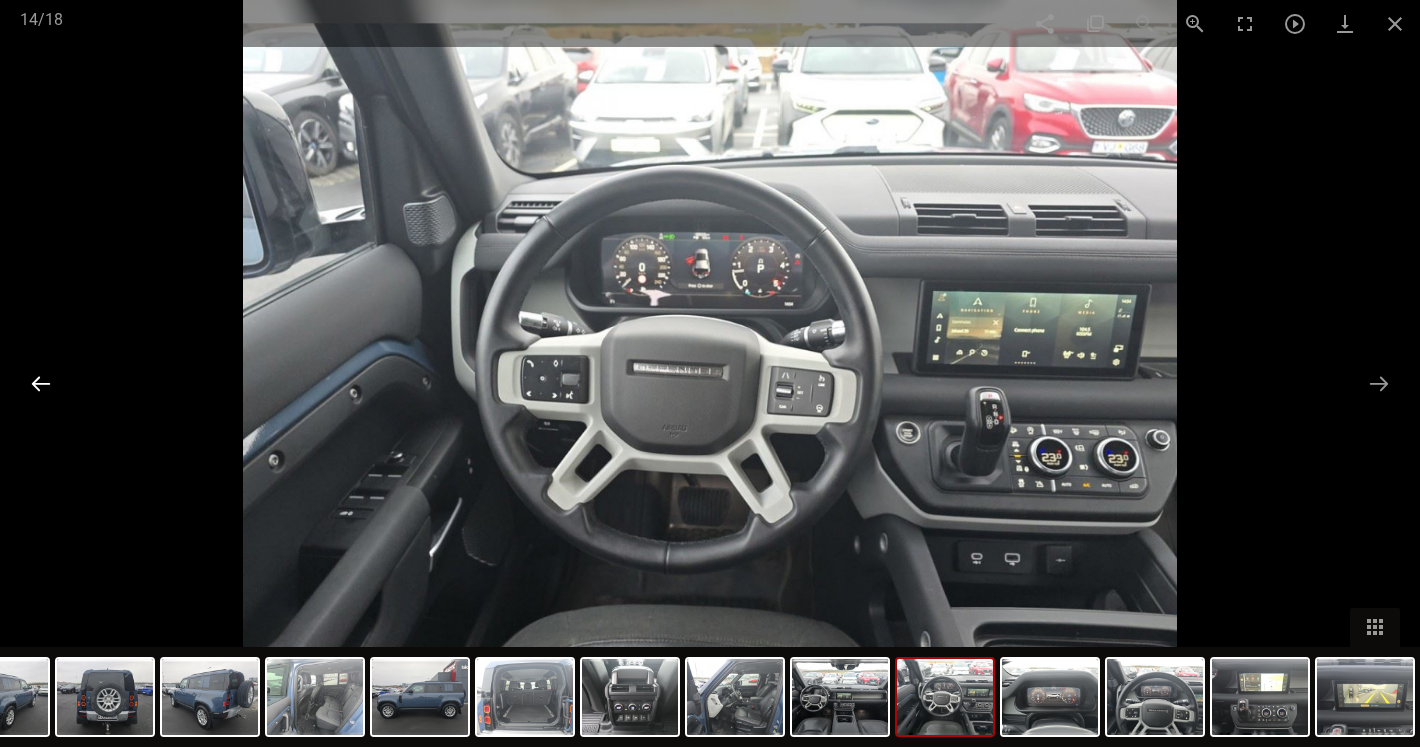 click at bounding box center [41, 383] 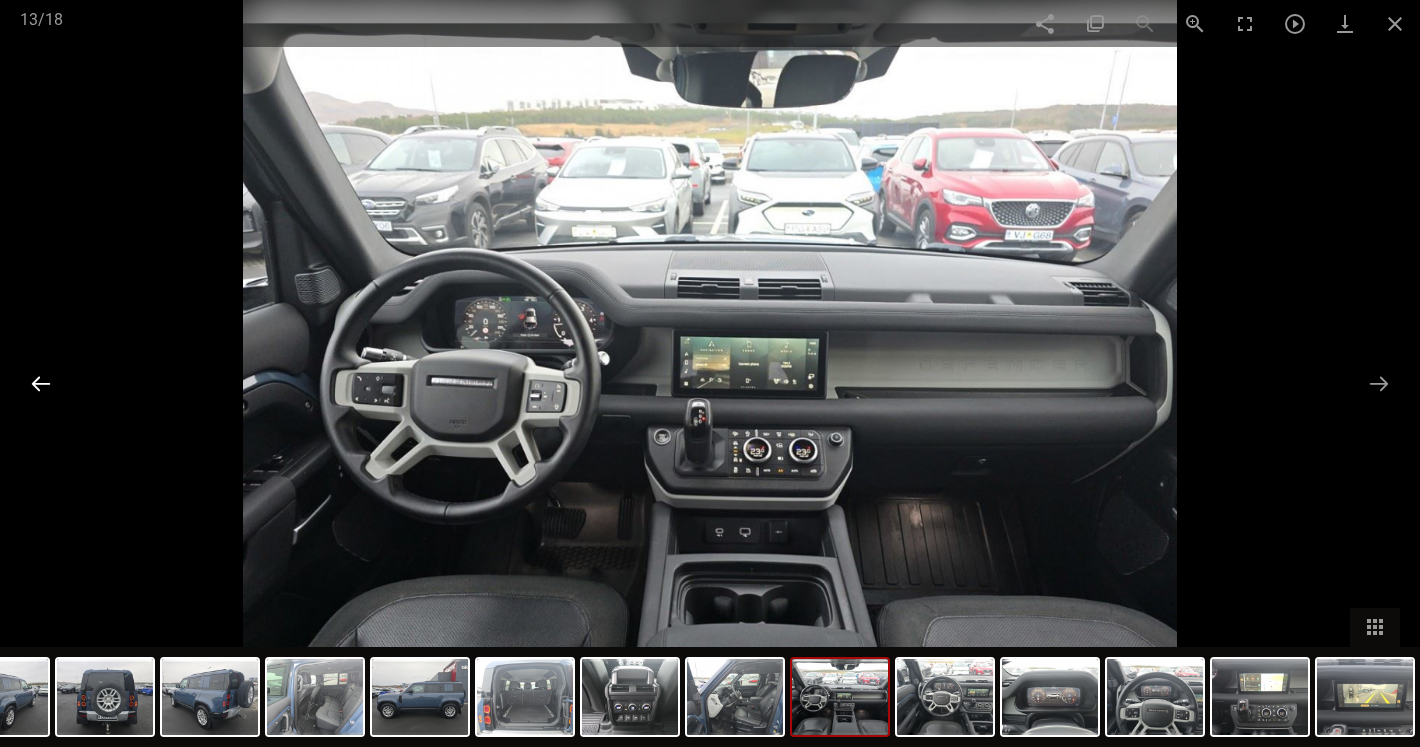 click at bounding box center [41, 383] 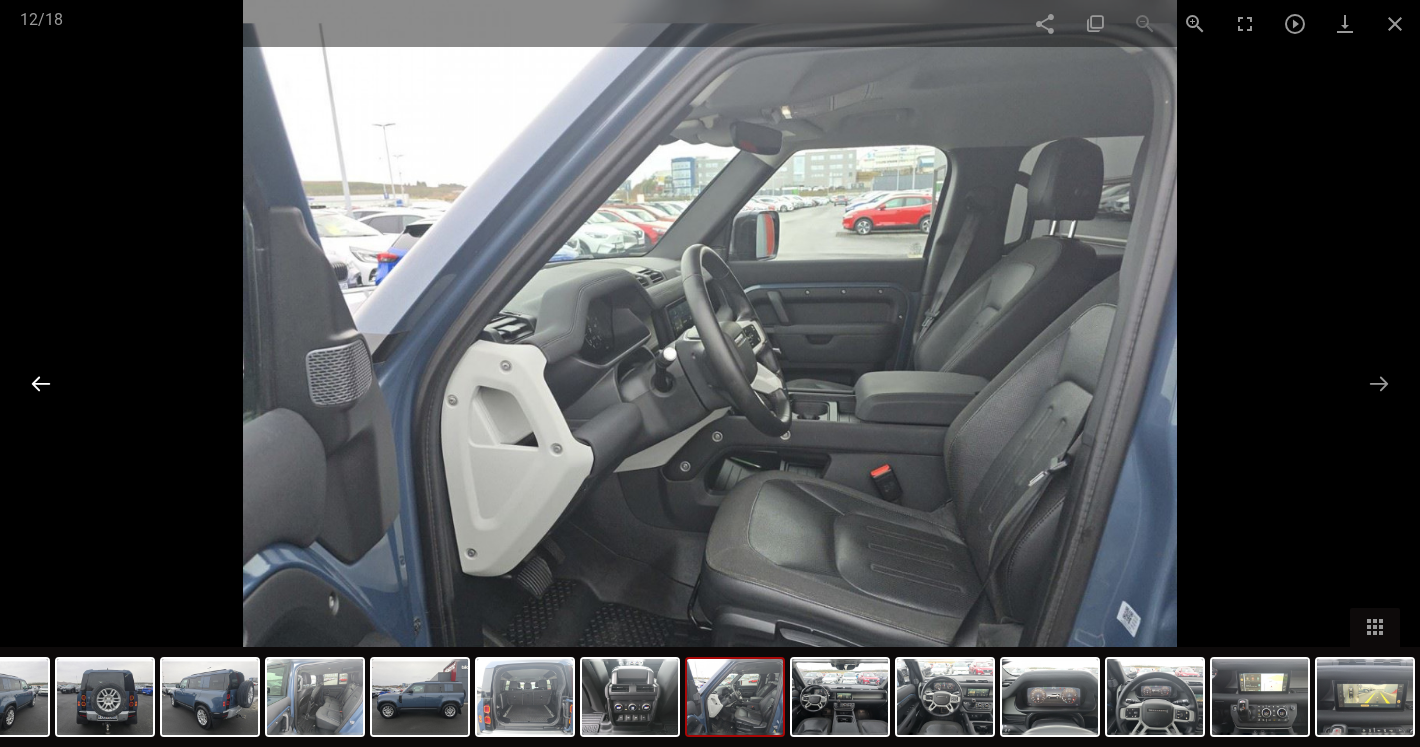 click at bounding box center [41, 383] 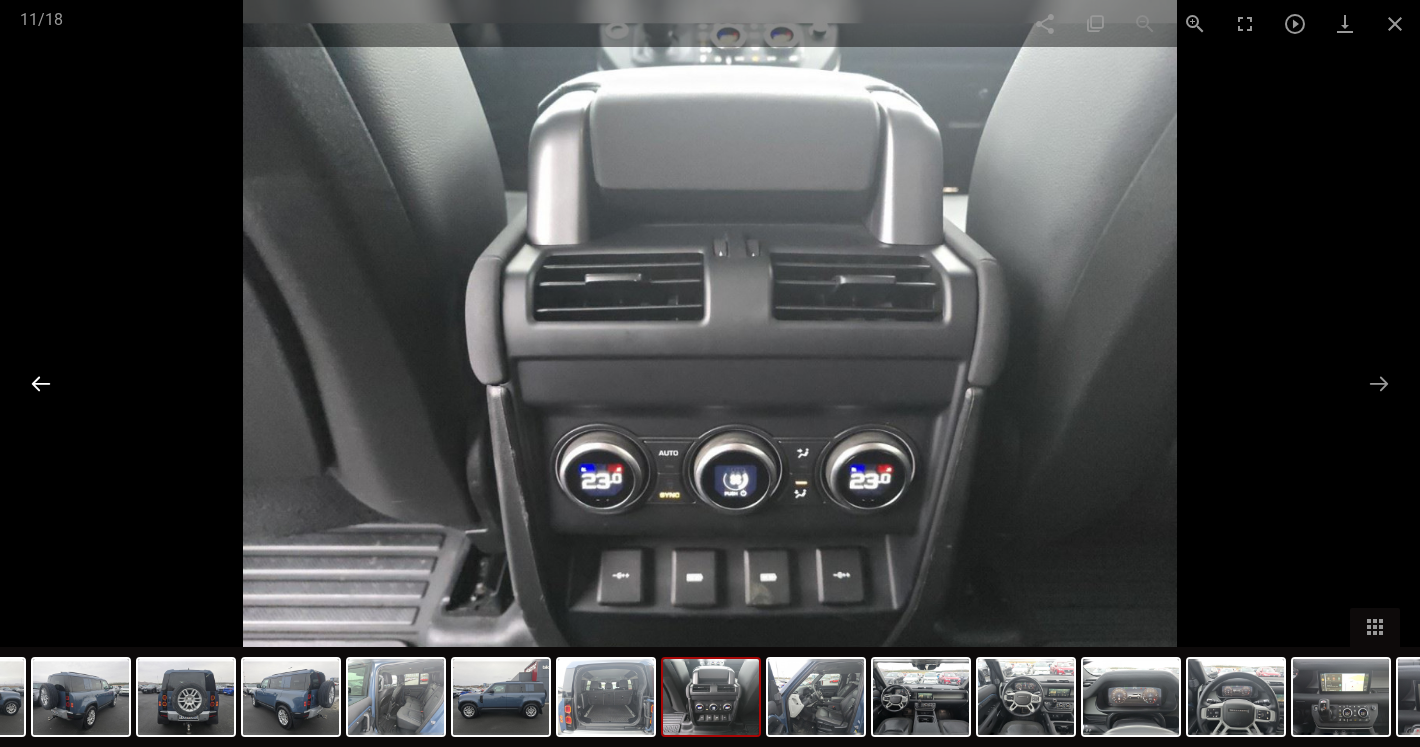 click at bounding box center (41, 383) 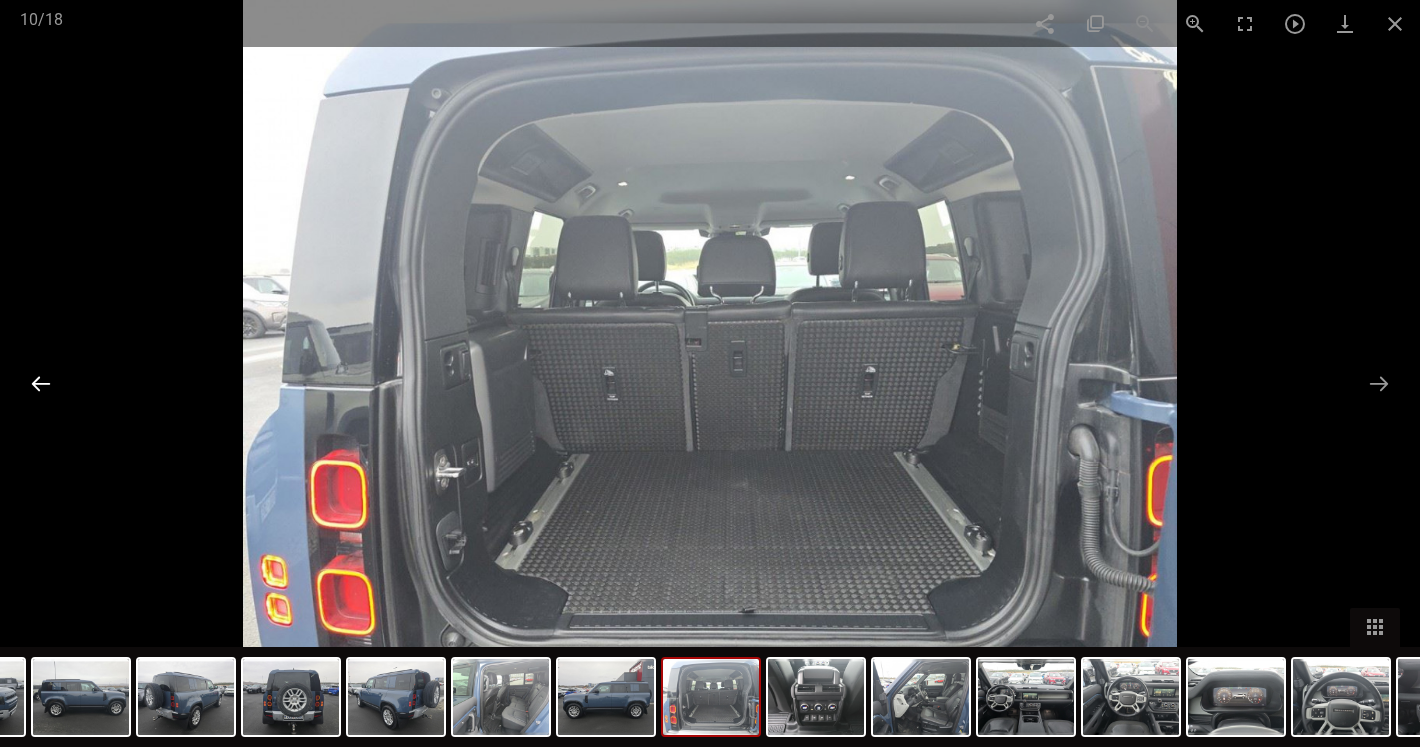 click at bounding box center (41, 383) 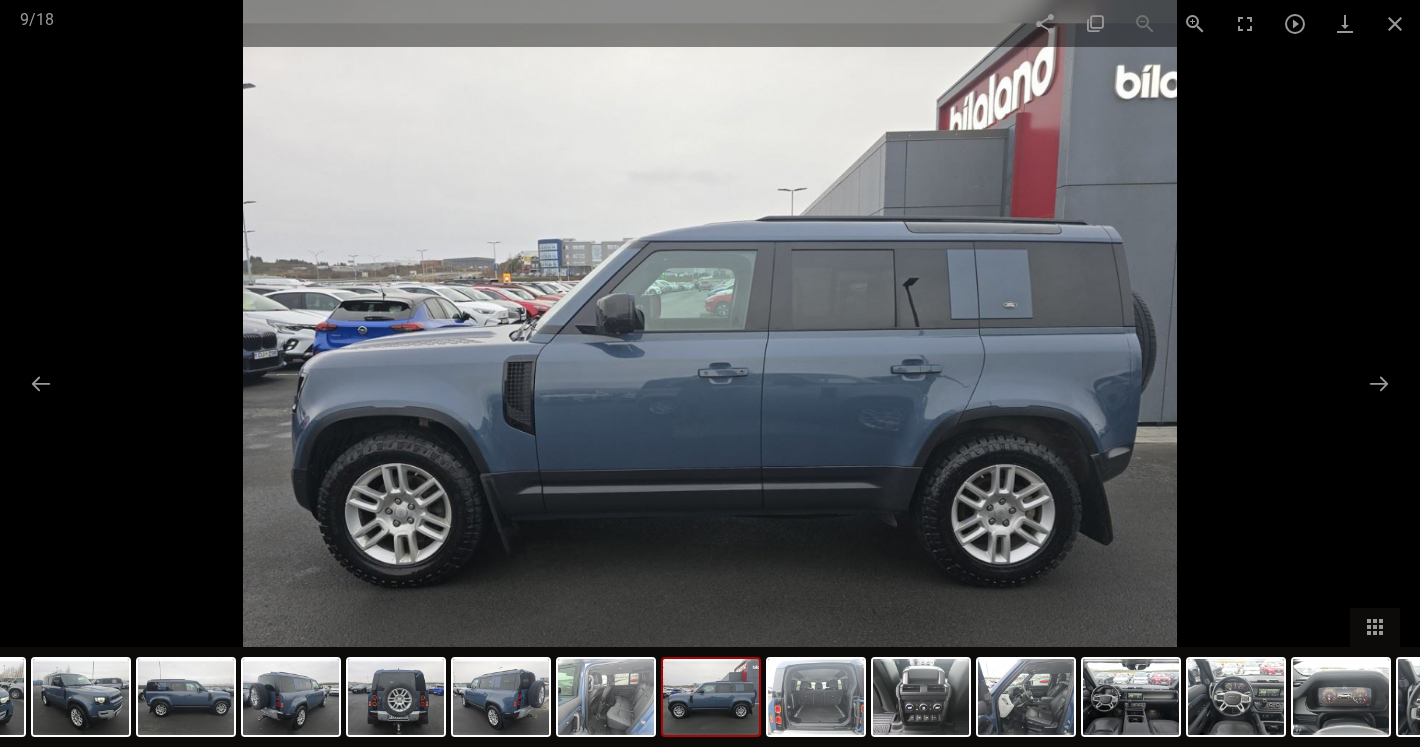 scroll, scrollTop: 813, scrollLeft: 0, axis: vertical 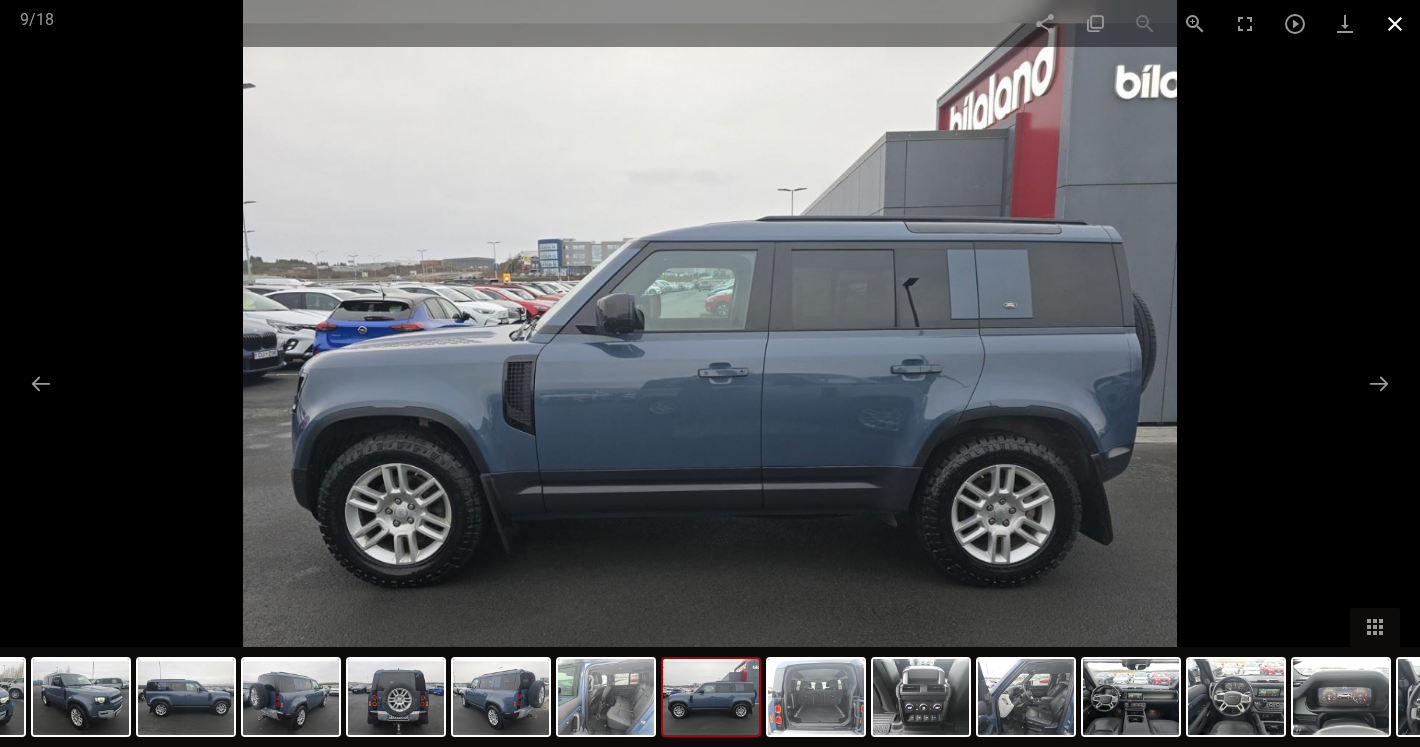 click at bounding box center (1395, 23) 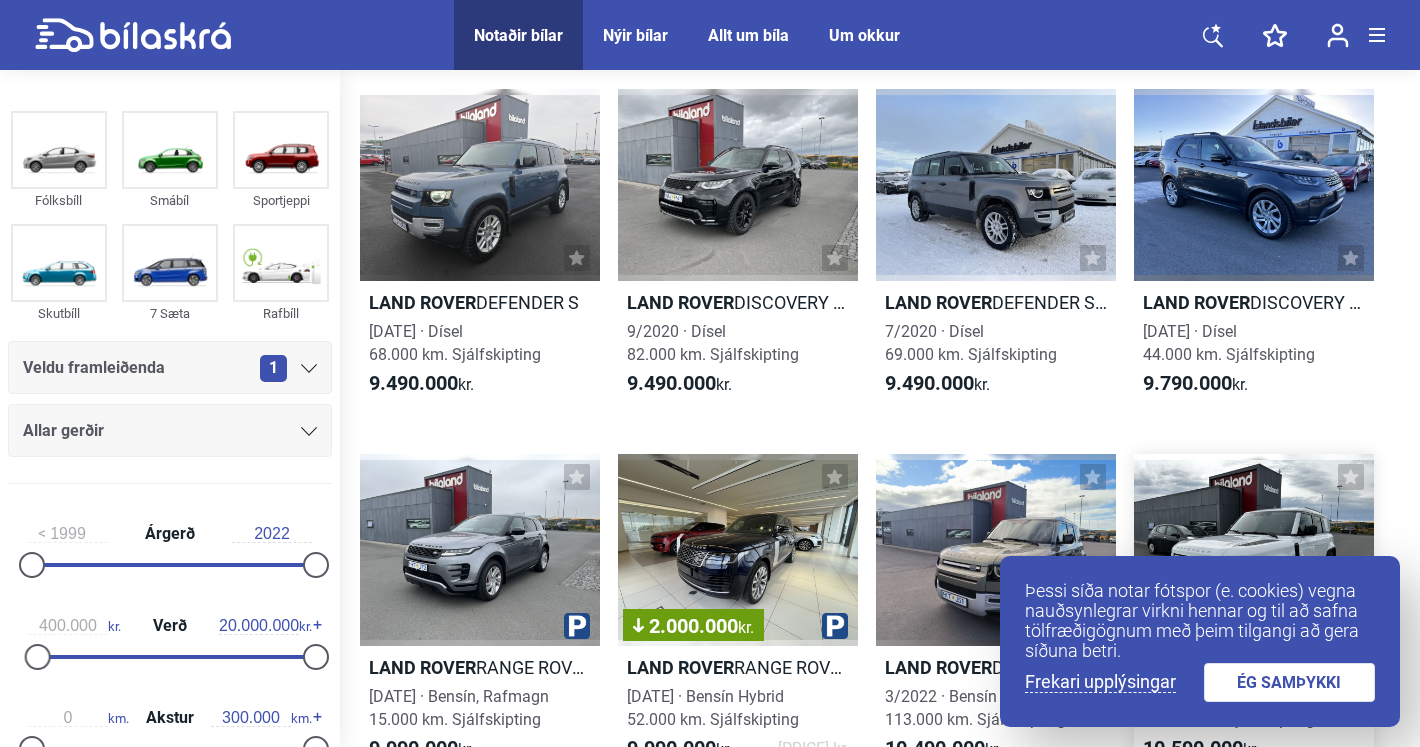 scroll, scrollTop: 4449, scrollLeft: 0, axis: vertical 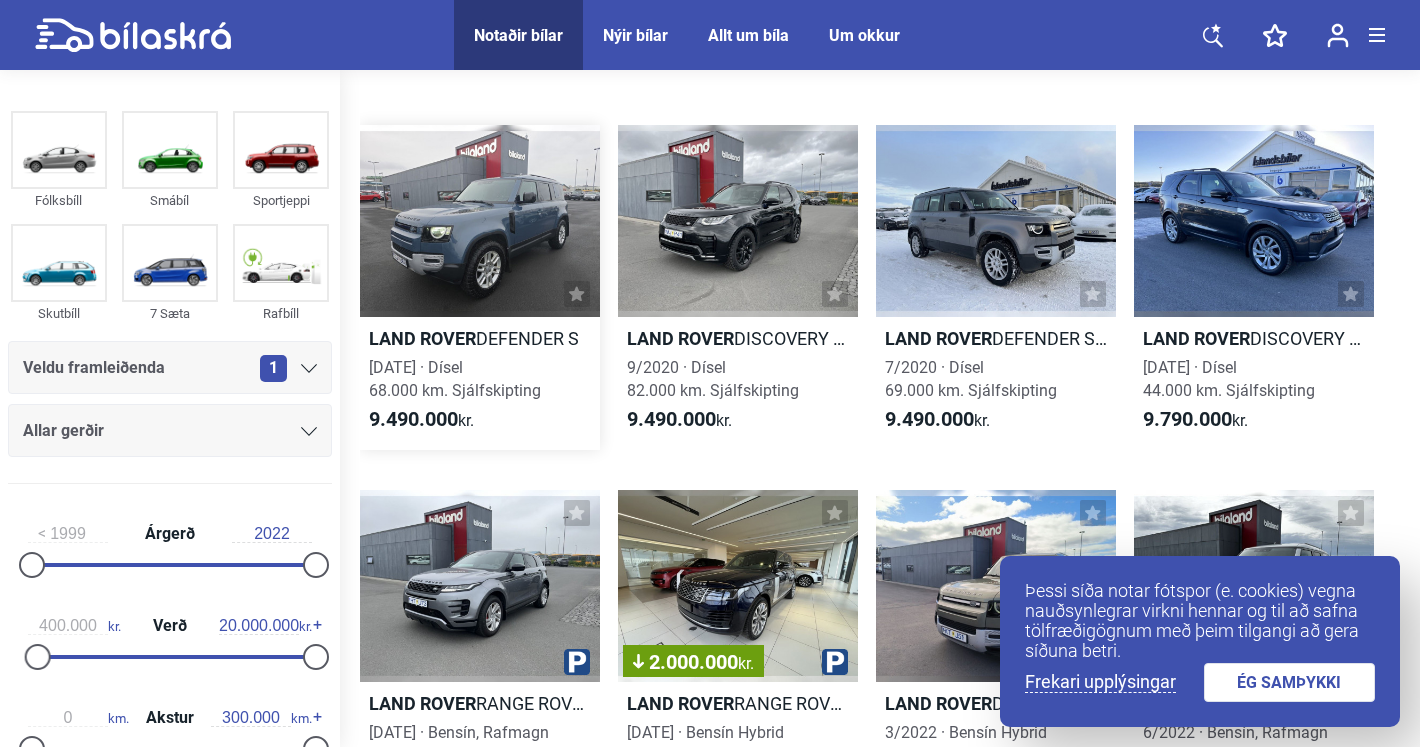 click at bounding box center [480, 221] 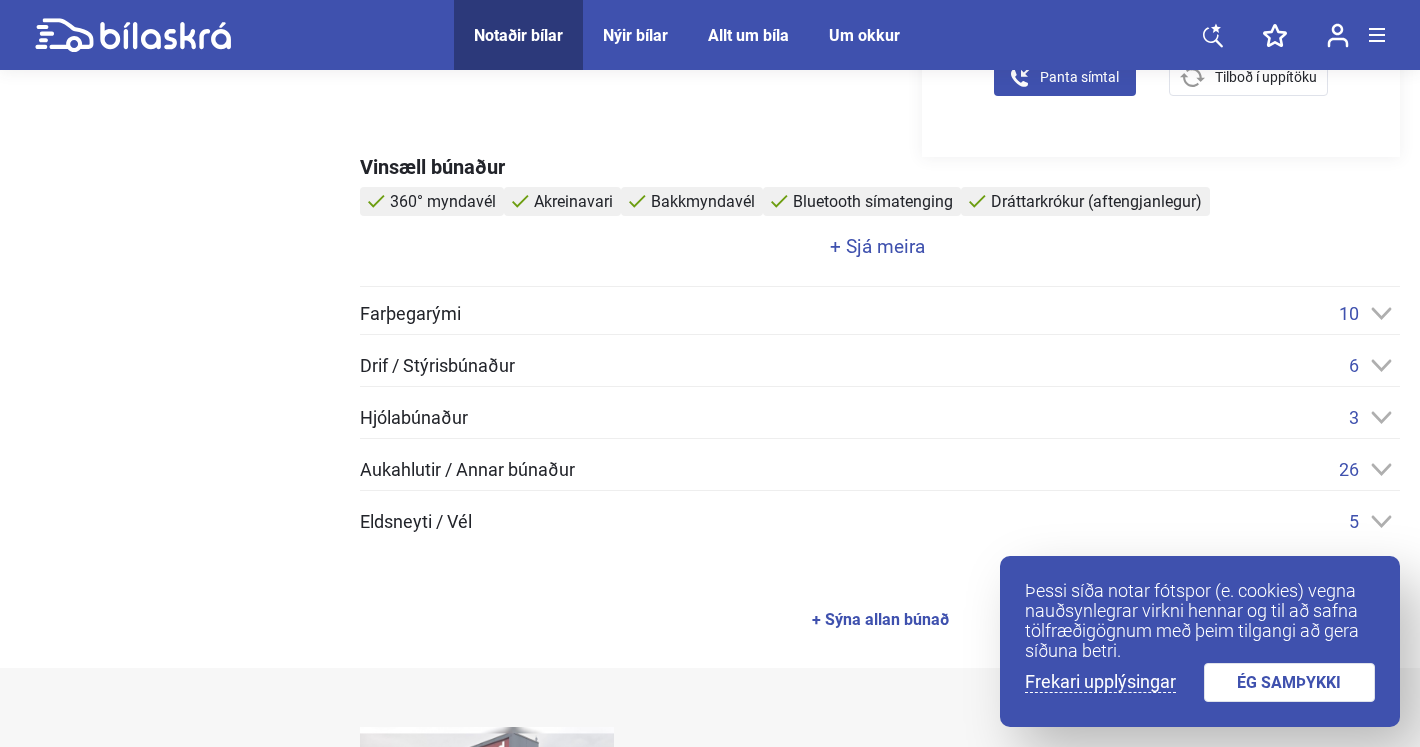 scroll, scrollTop: 833, scrollLeft: 0, axis: vertical 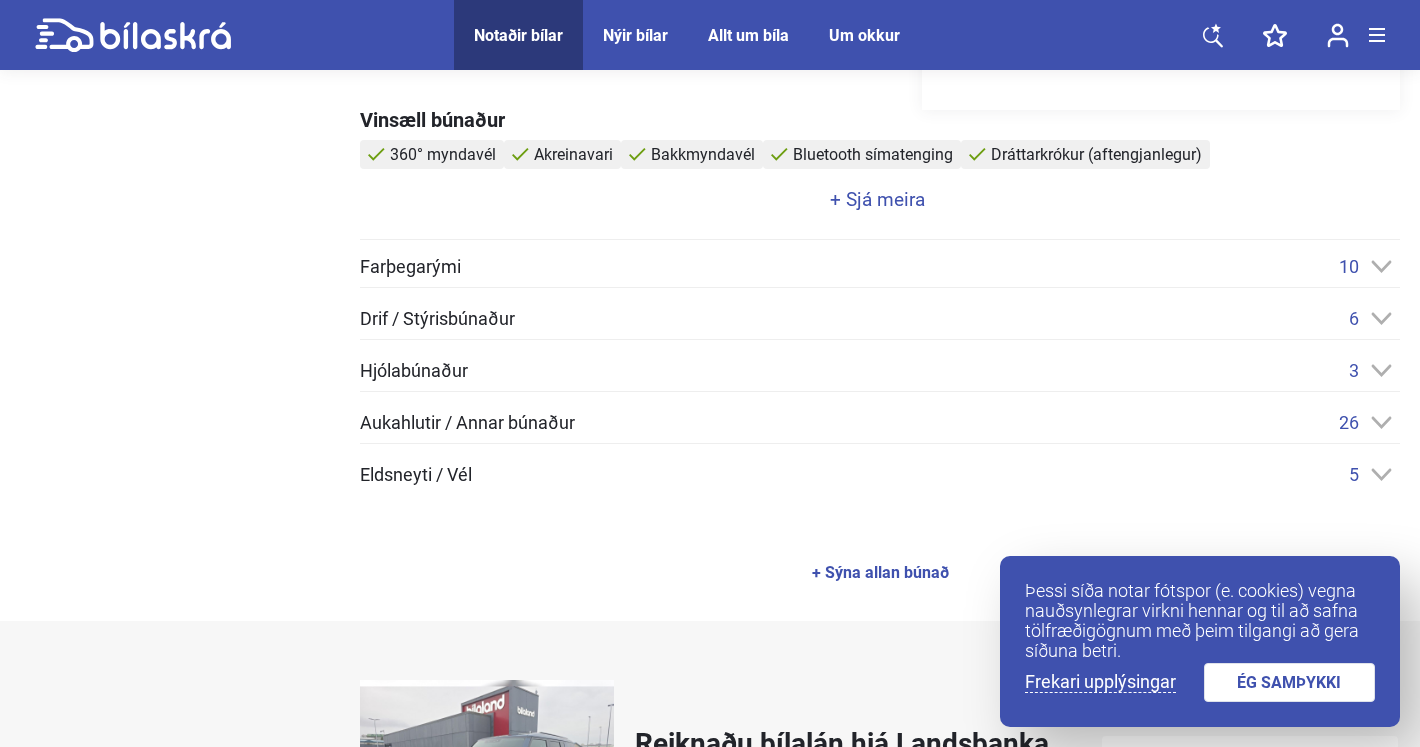 click on "Farþegarými 10" at bounding box center [880, 266] 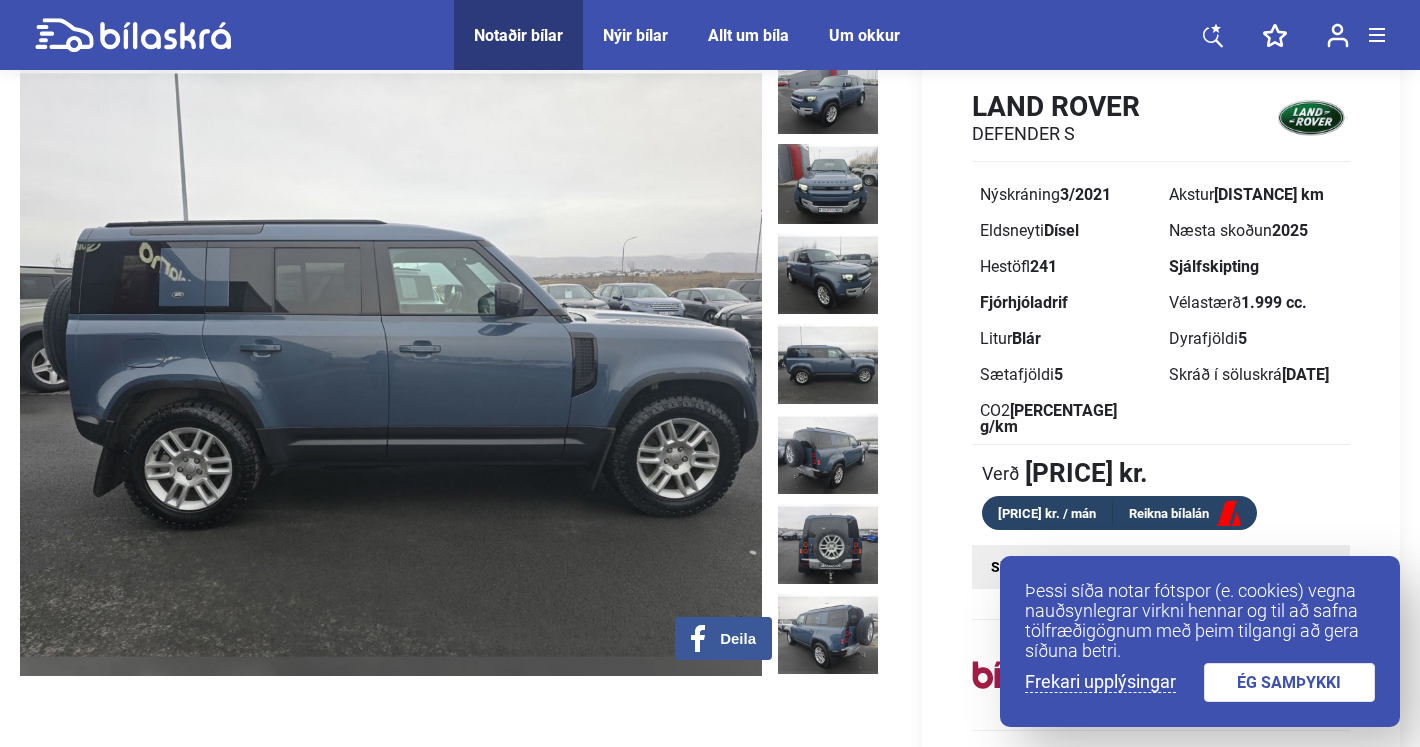 scroll, scrollTop: 103, scrollLeft: 0, axis: vertical 